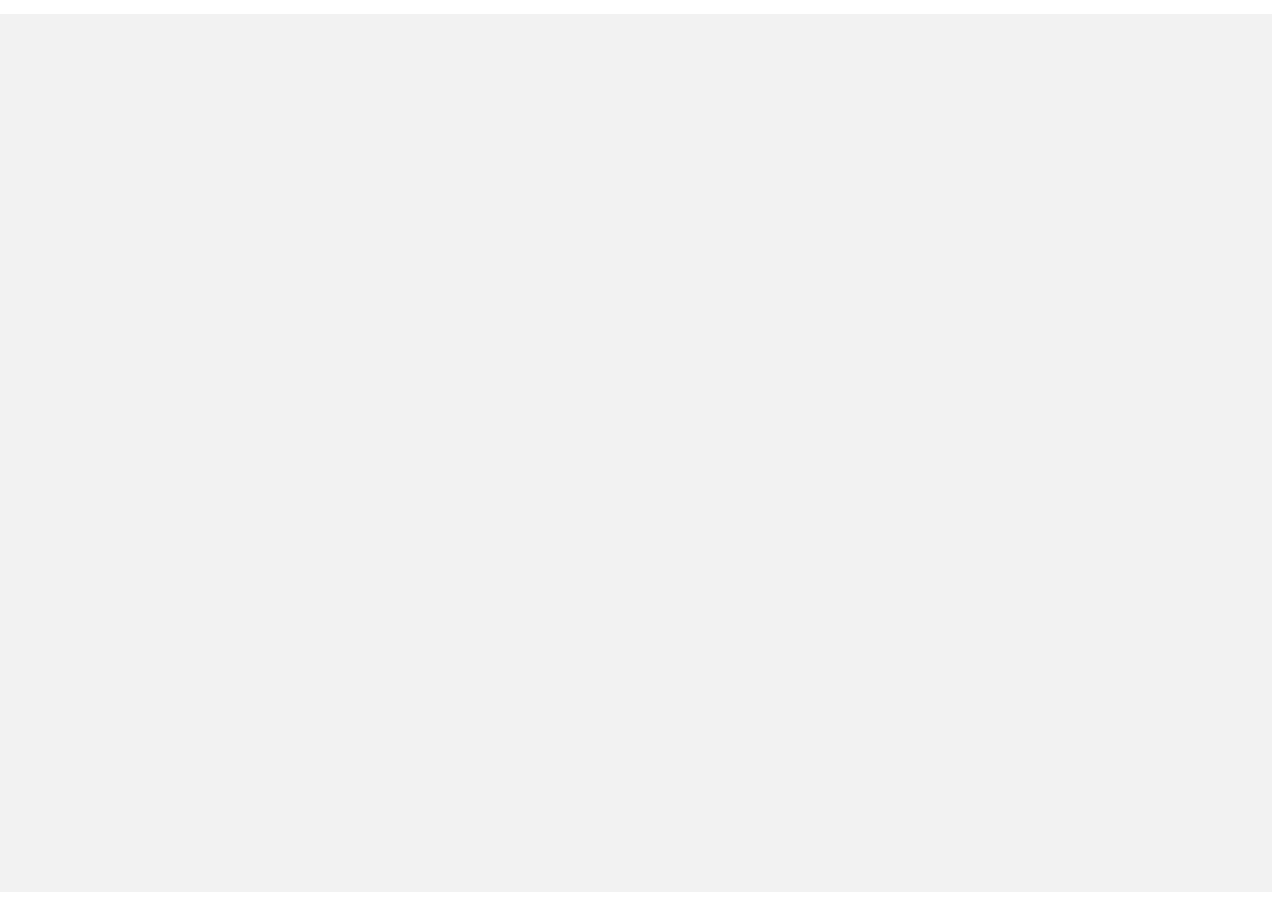 scroll, scrollTop: 0, scrollLeft: 0, axis: both 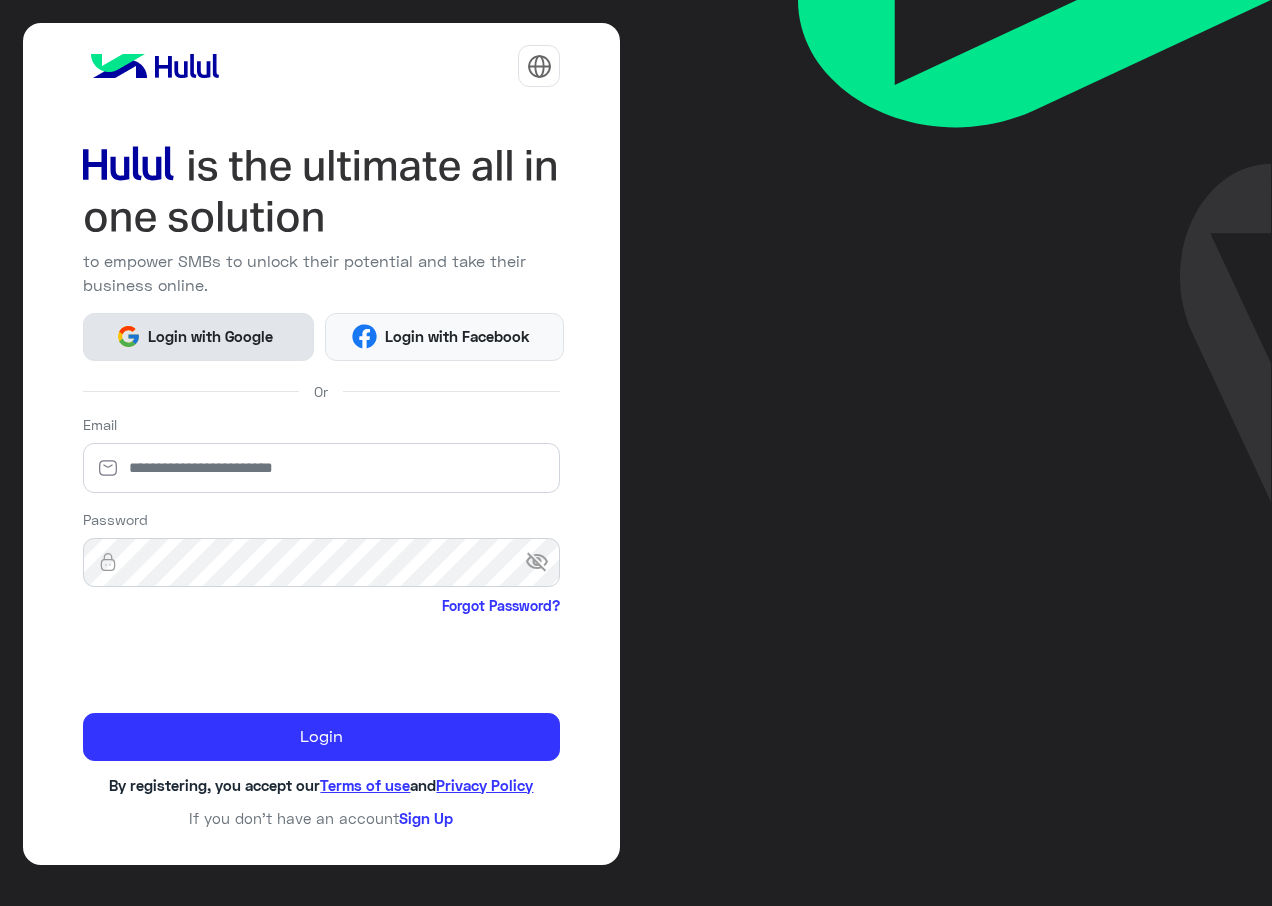 click on "Login with Google" 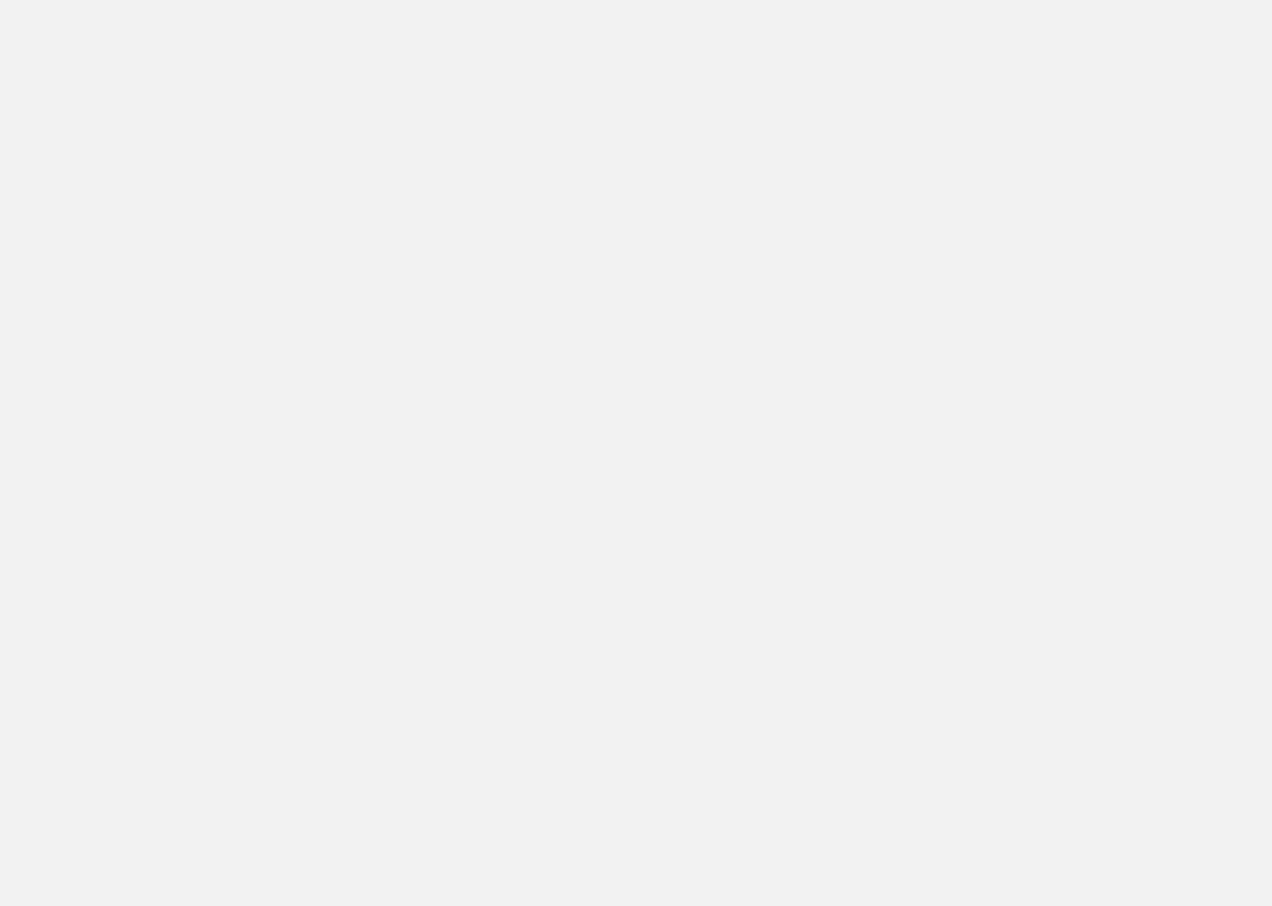 scroll, scrollTop: 0, scrollLeft: 0, axis: both 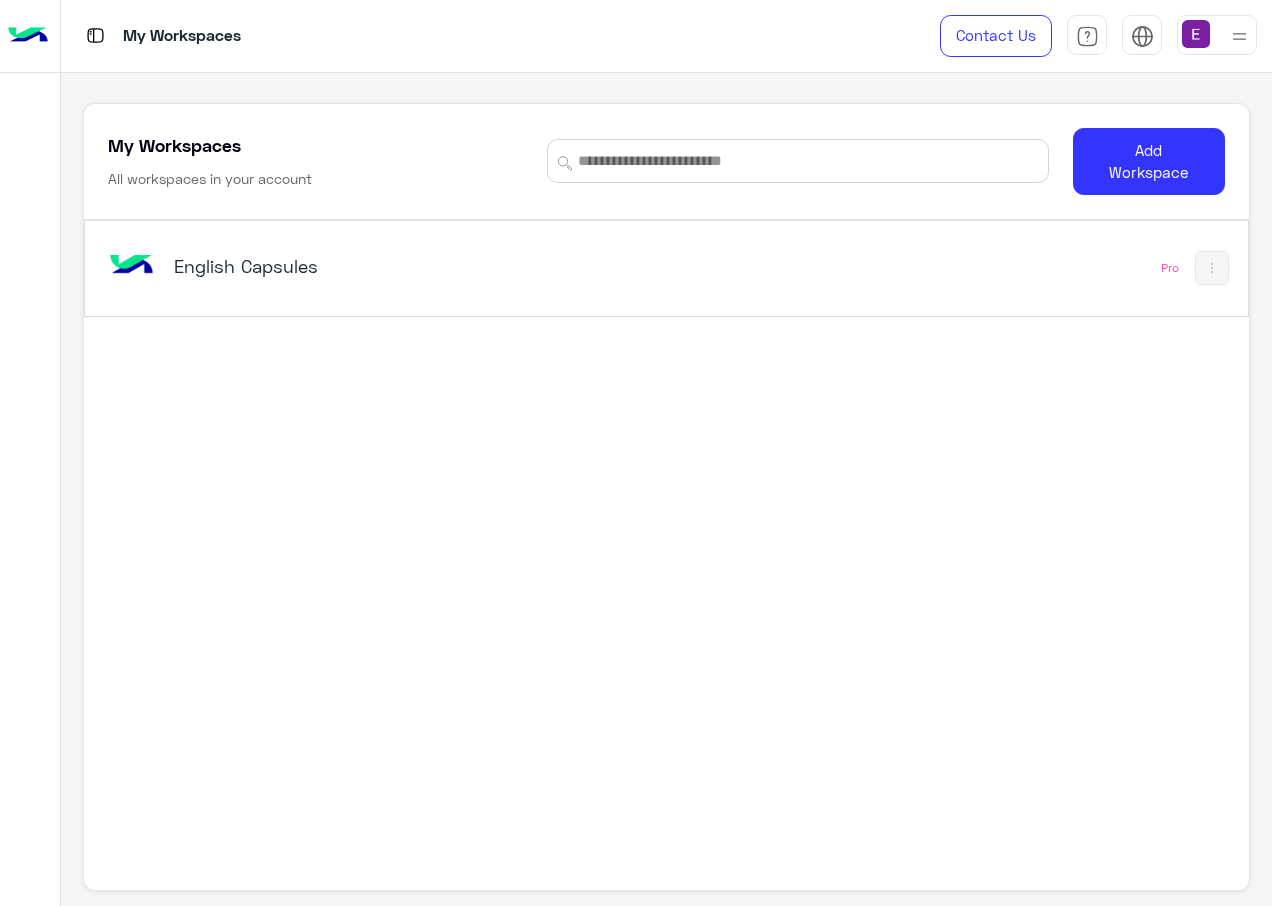 click on "English Capsules" at bounding box center (376, 268) 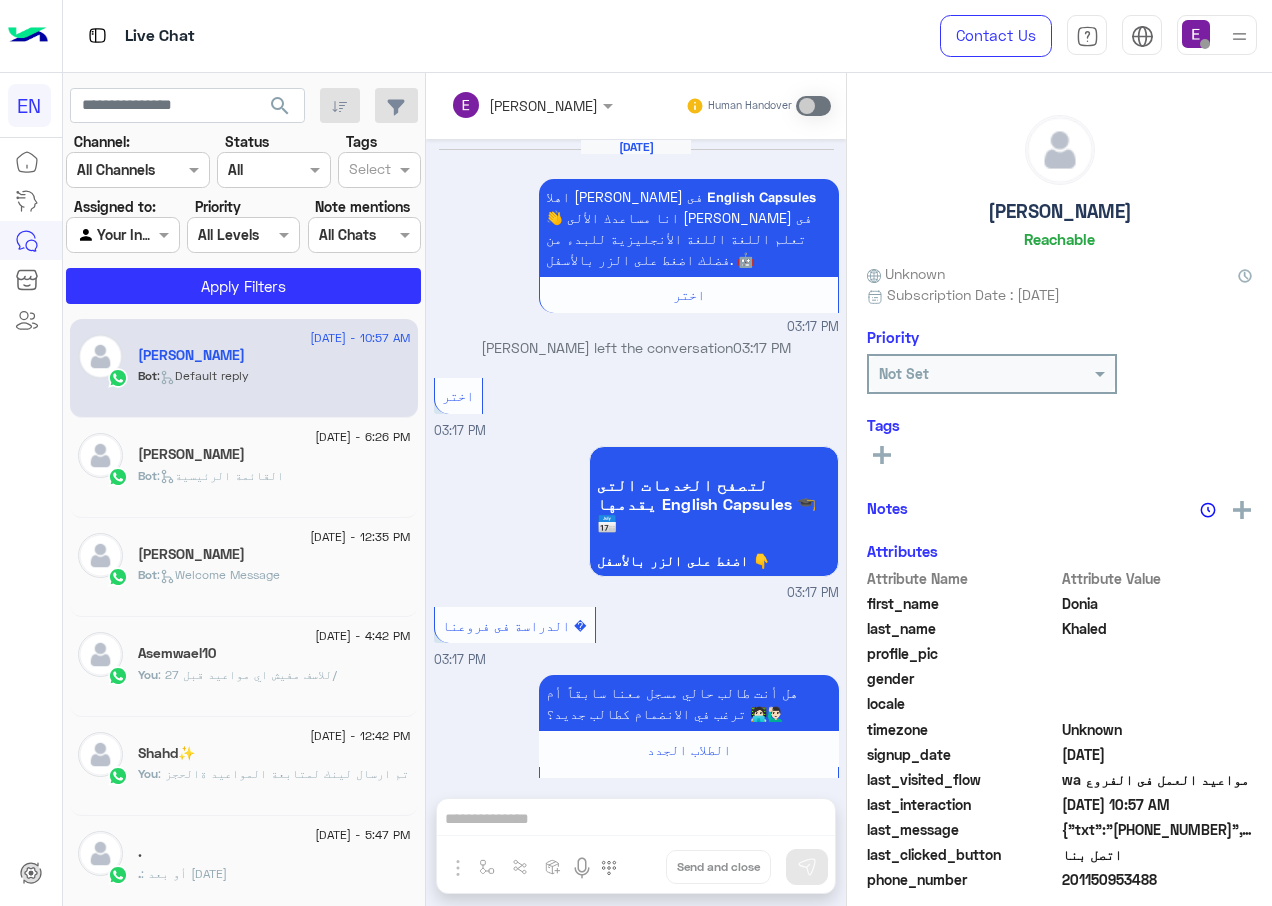 scroll, scrollTop: 1870, scrollLeft: 0, axis: vertical 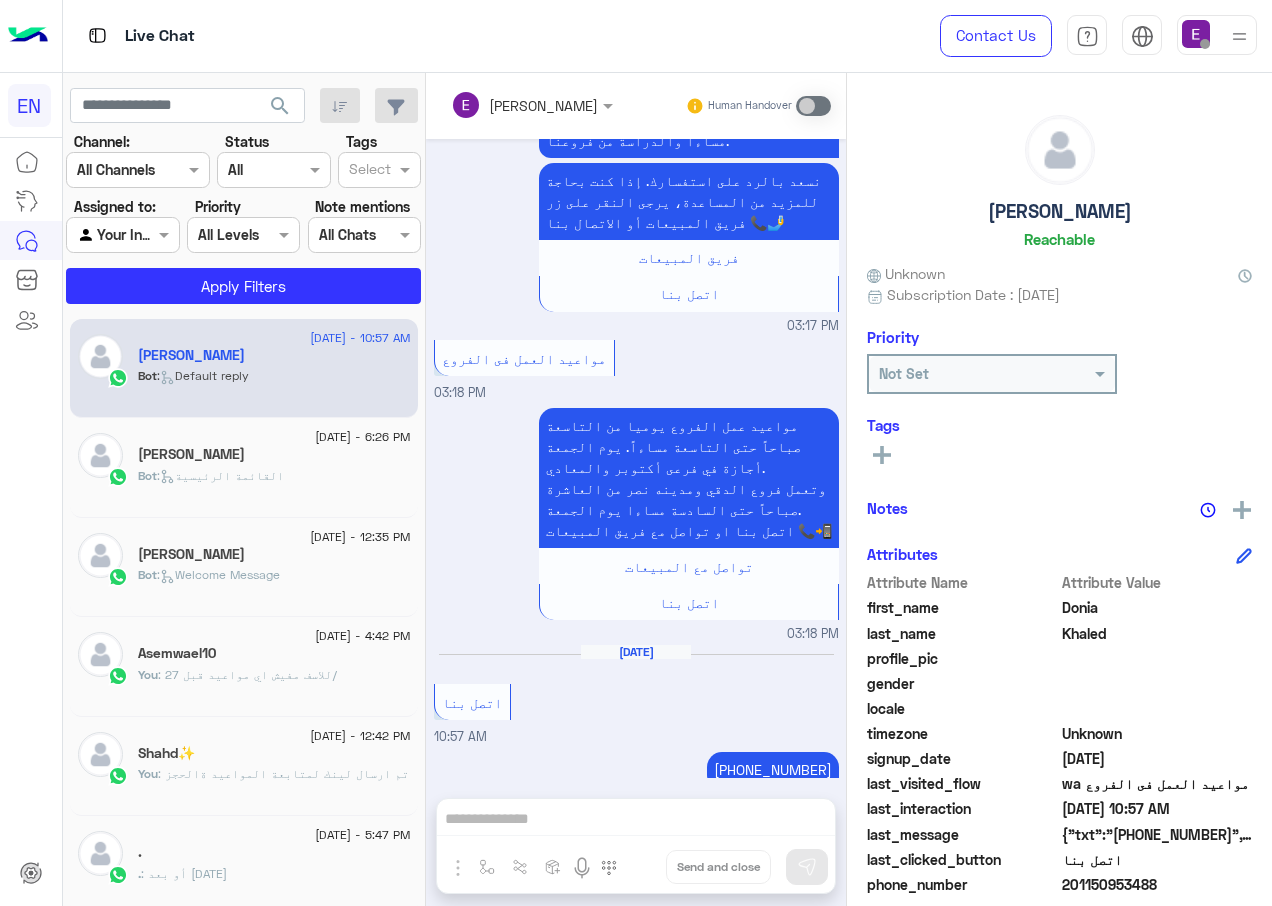 click at bounding box center [100, 235] 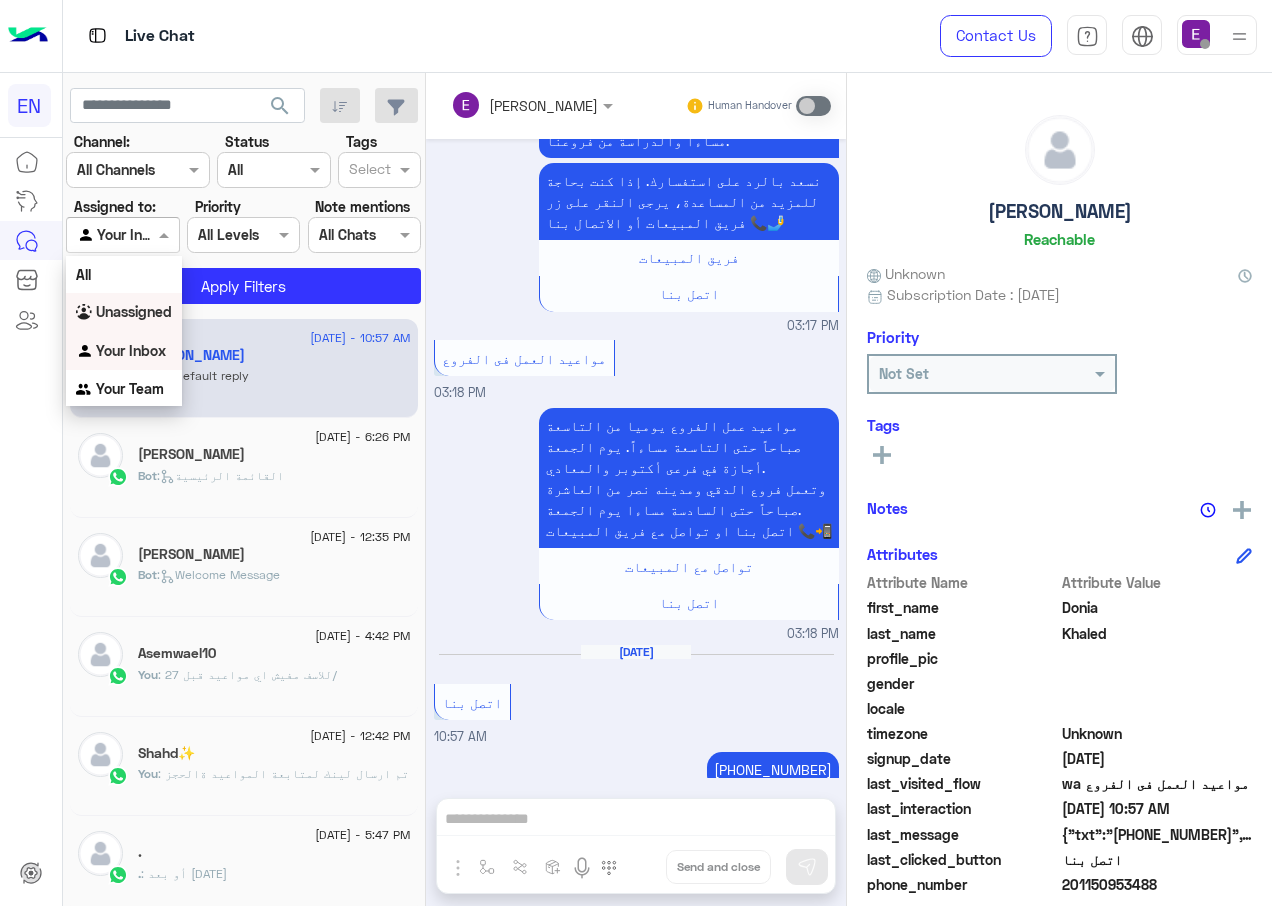 click on "Unassigned" at bounding box center [134, 311] 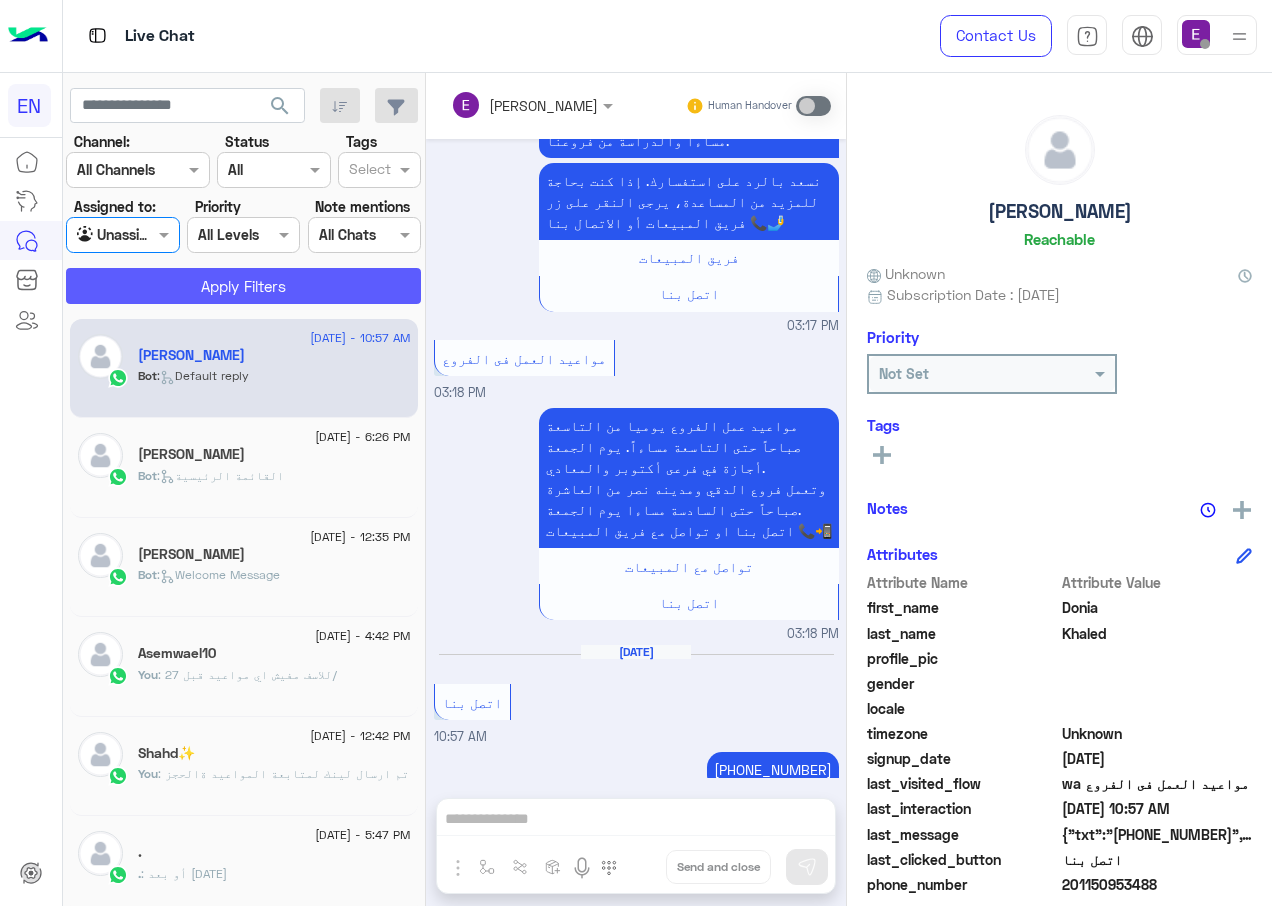click on "Apply Filters" 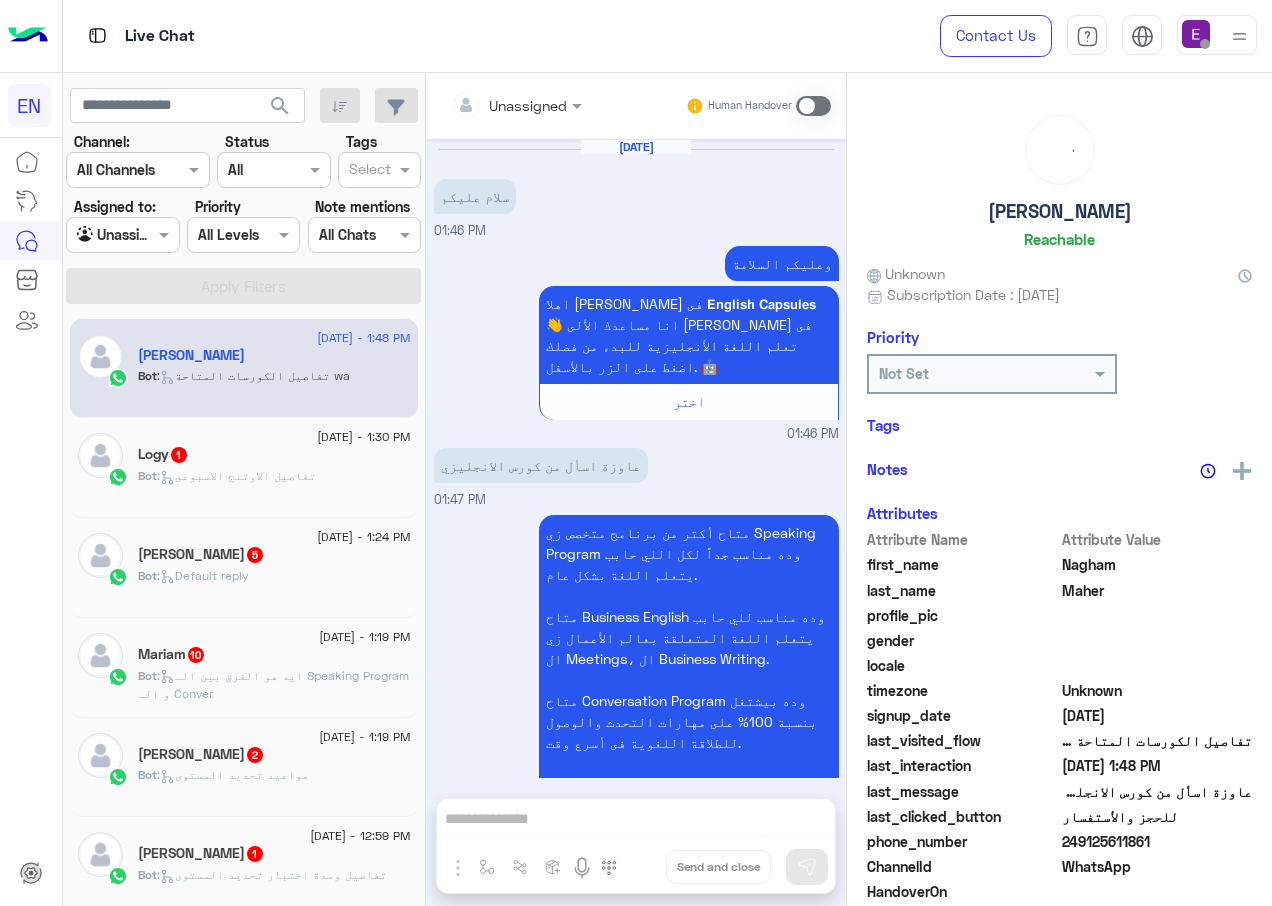scroll, scrollTop: 445, scrollLeft: 0, axis: vertical 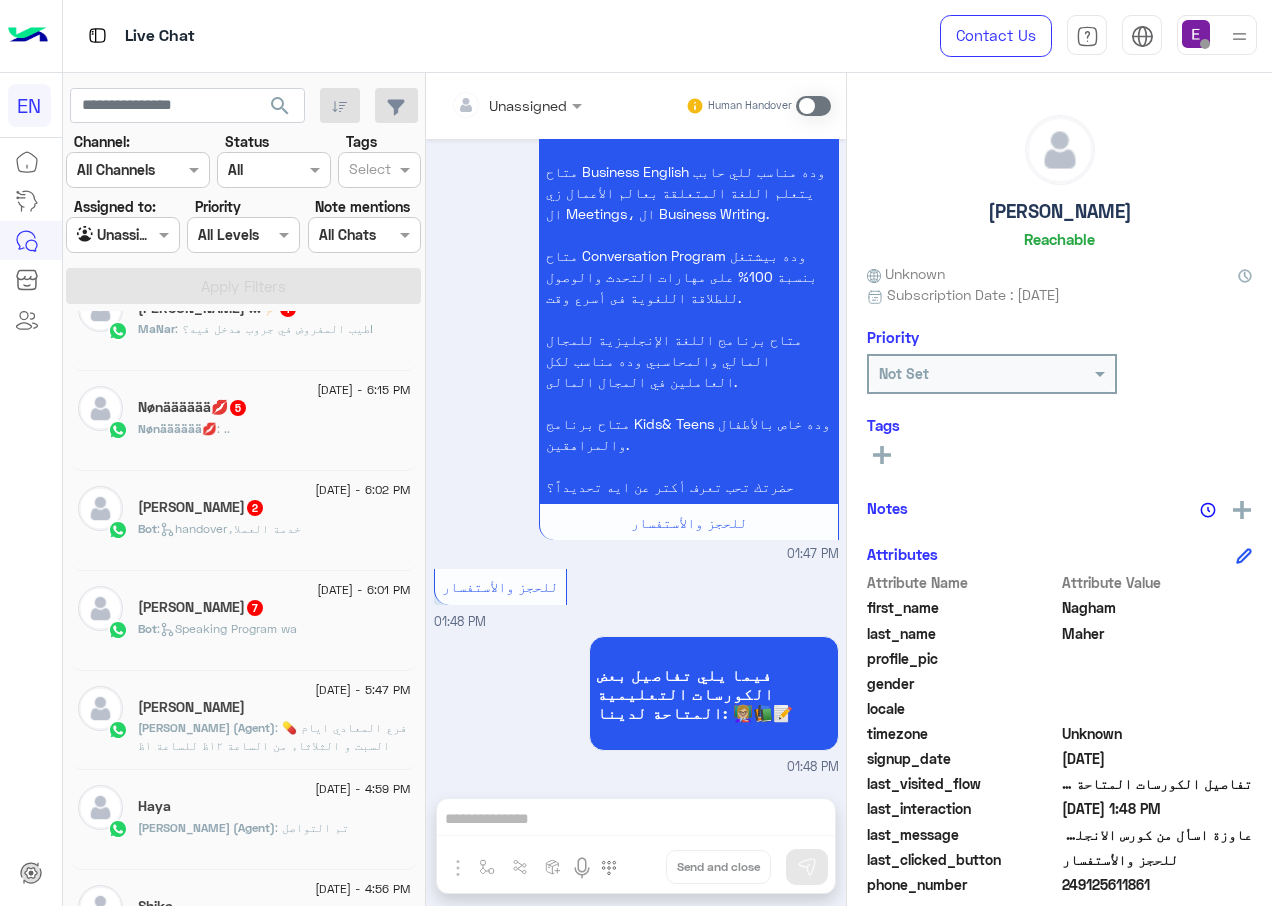 click on "Bot :   Speaking Program wa" 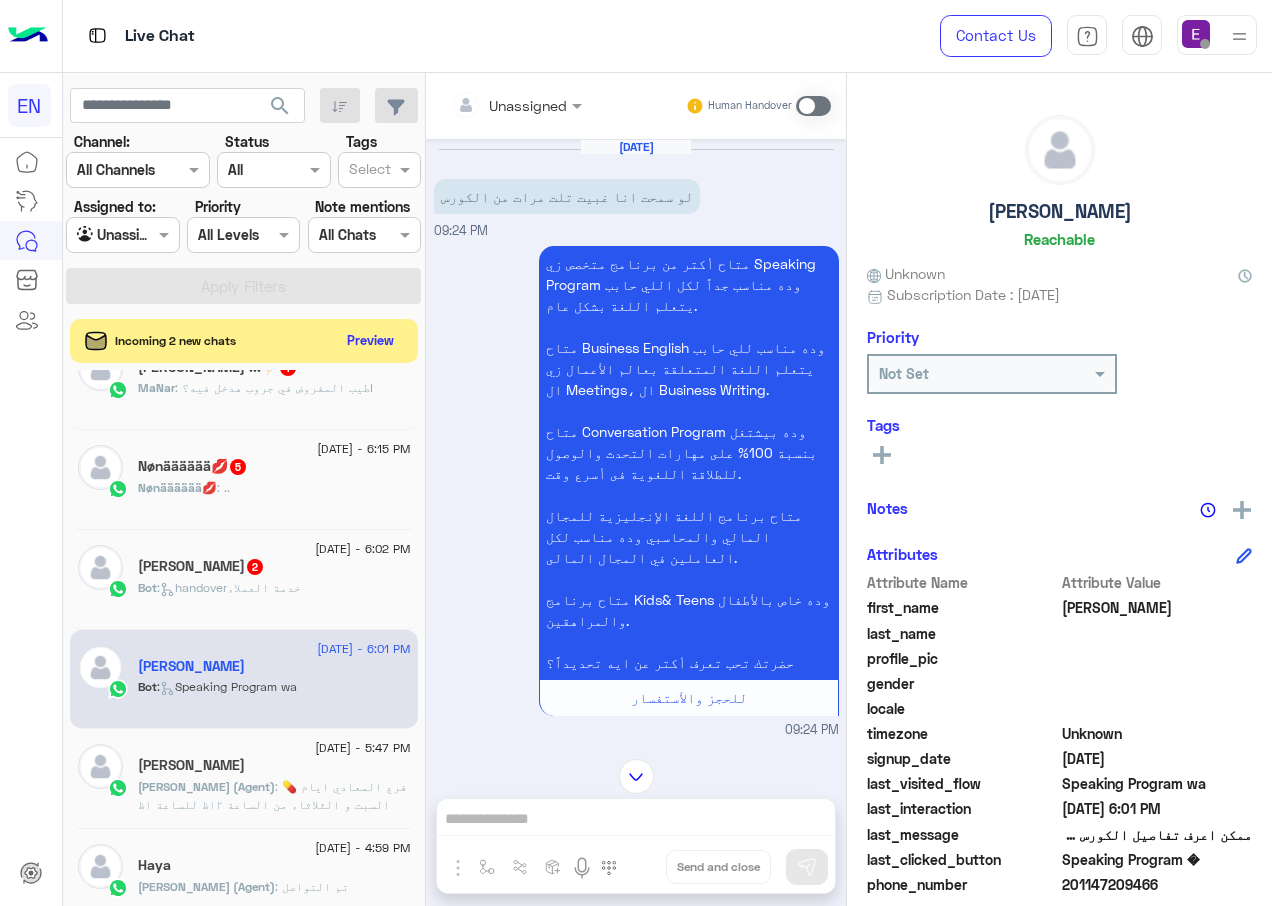 scroll, scrollTop: 1089, scrollLeft: 0, axis: vertical 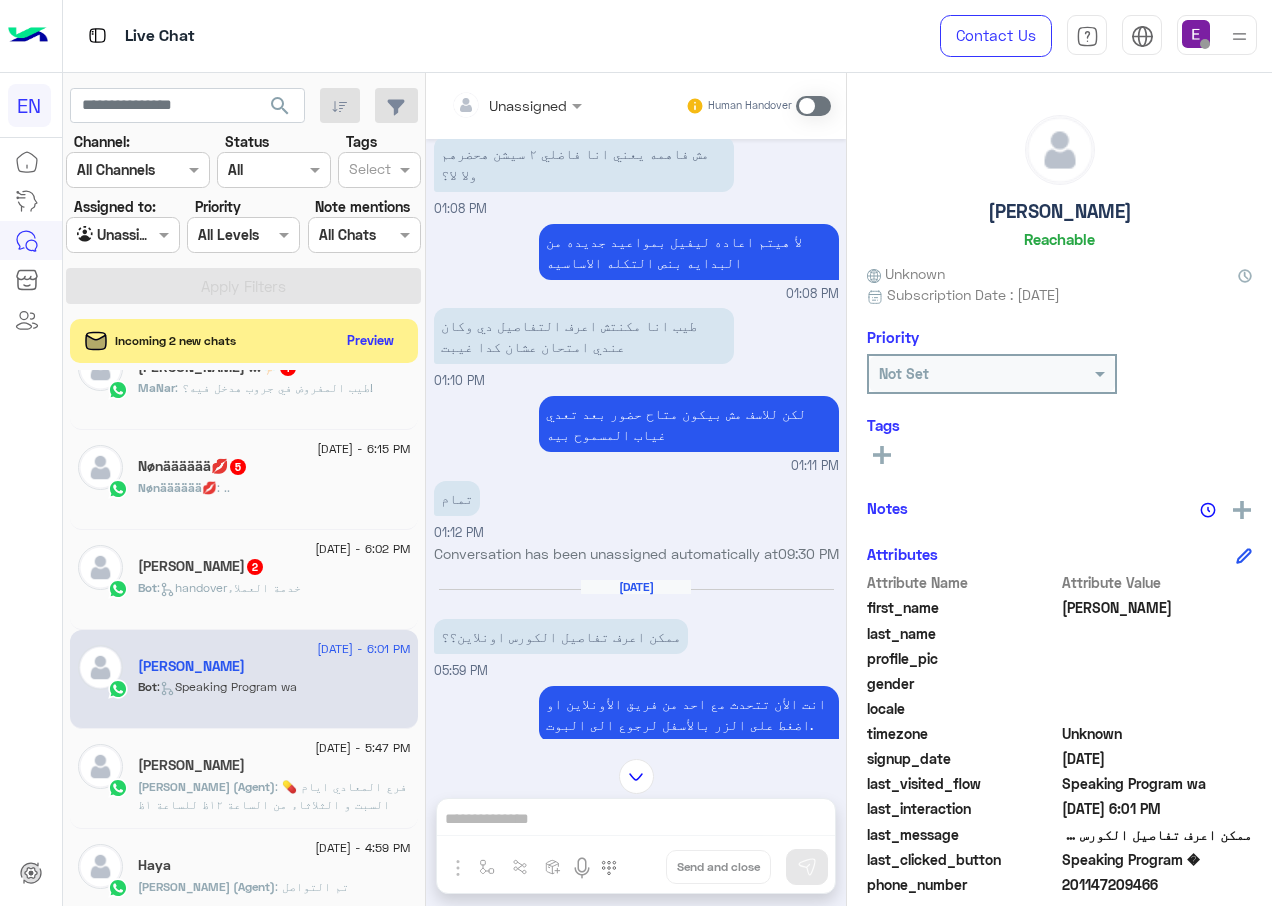 click at bounding box center (491, 105) 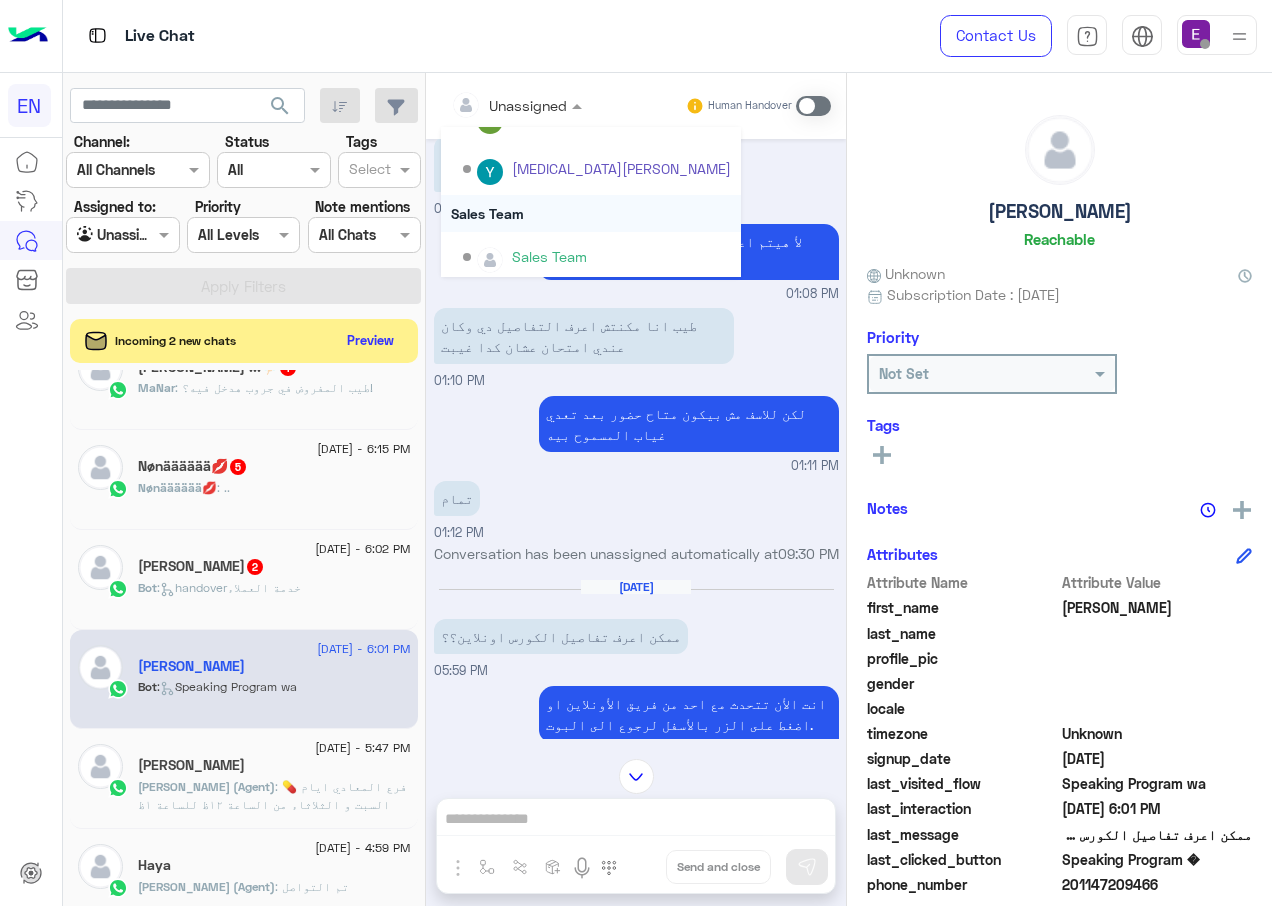 scroll, scrollTop: 332, scrollLeft: 0, axis: vertical 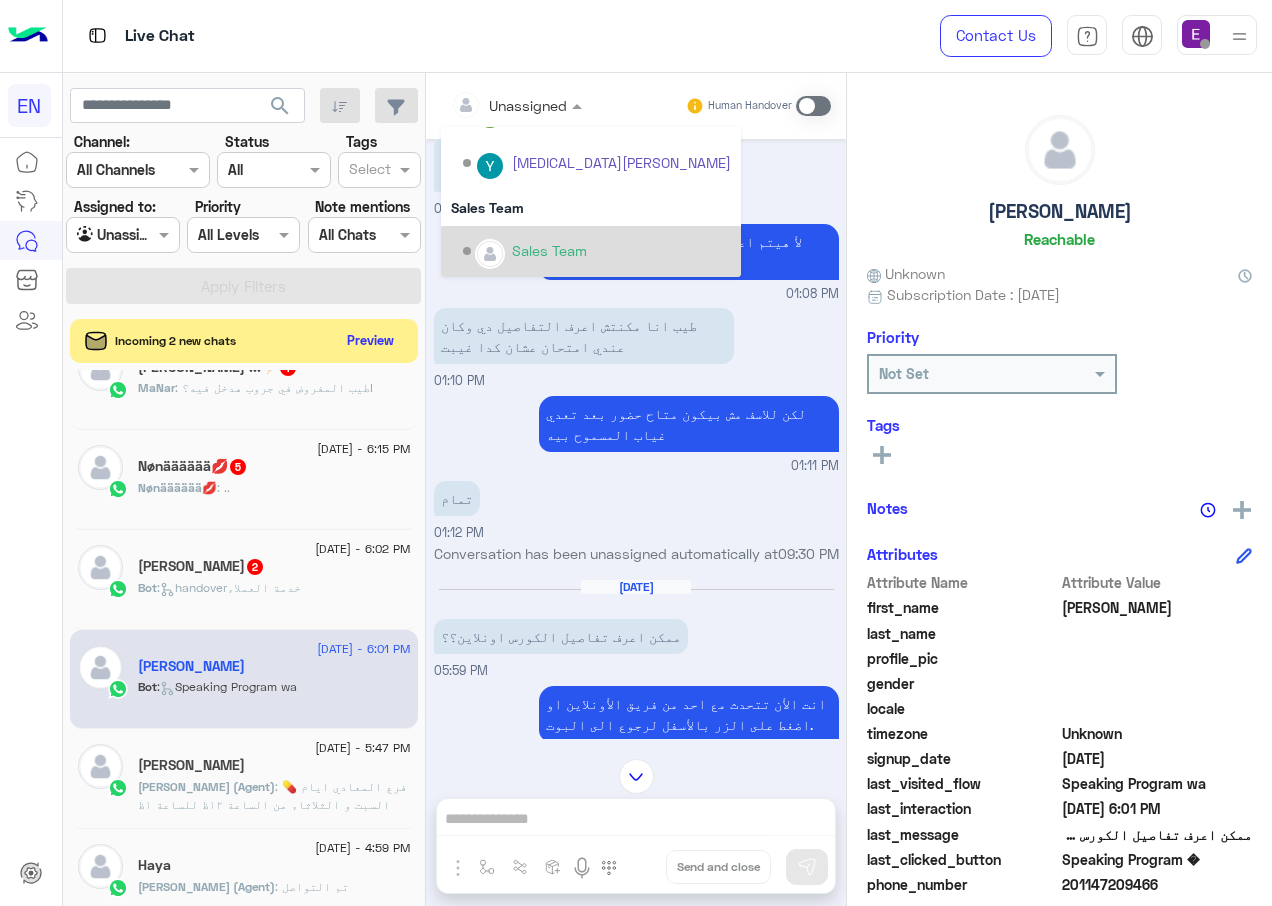 click on "Sales Team" at bounding box center [549, 250] 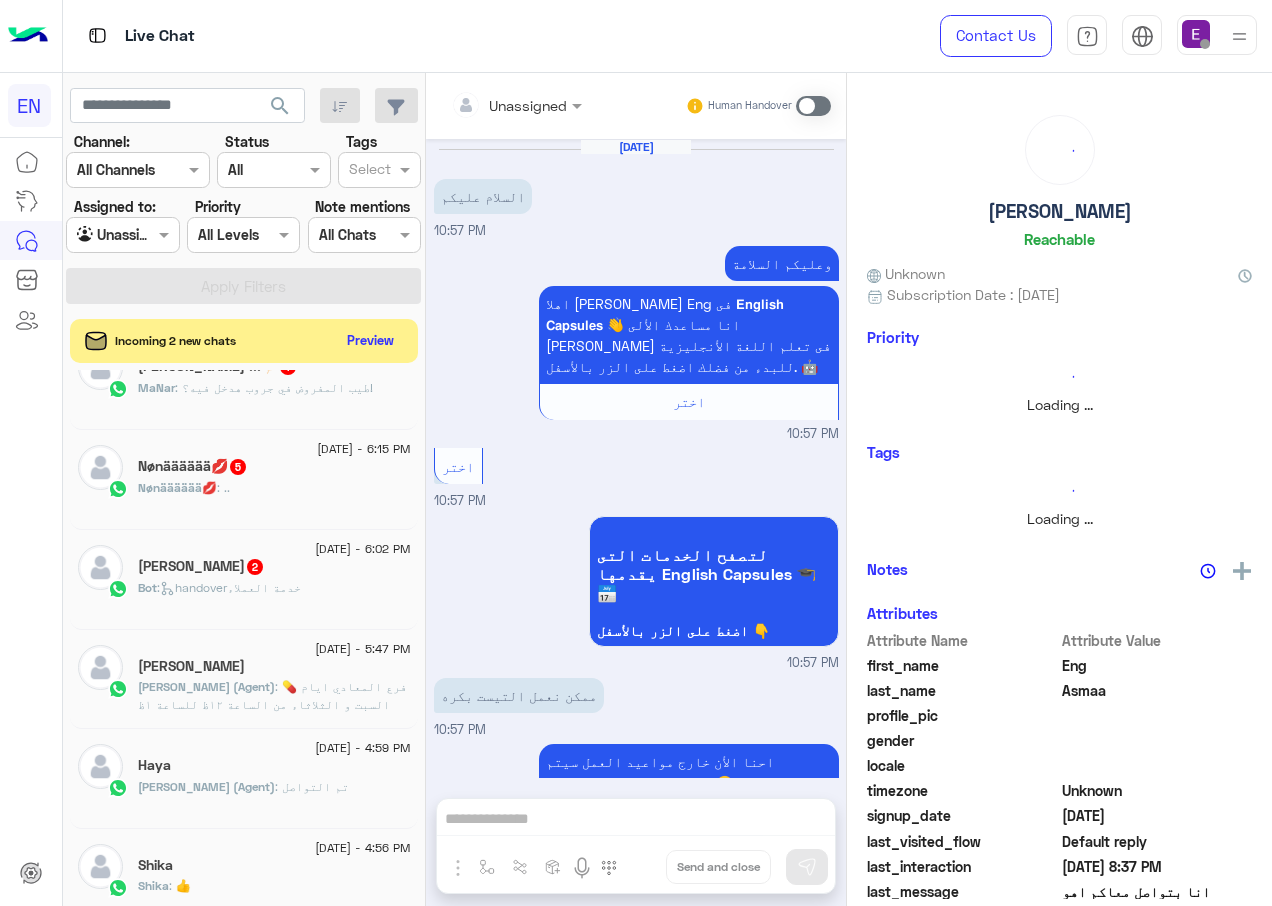 scroll, scrollTop: 921, scrollLeft: 0, axis: vertical 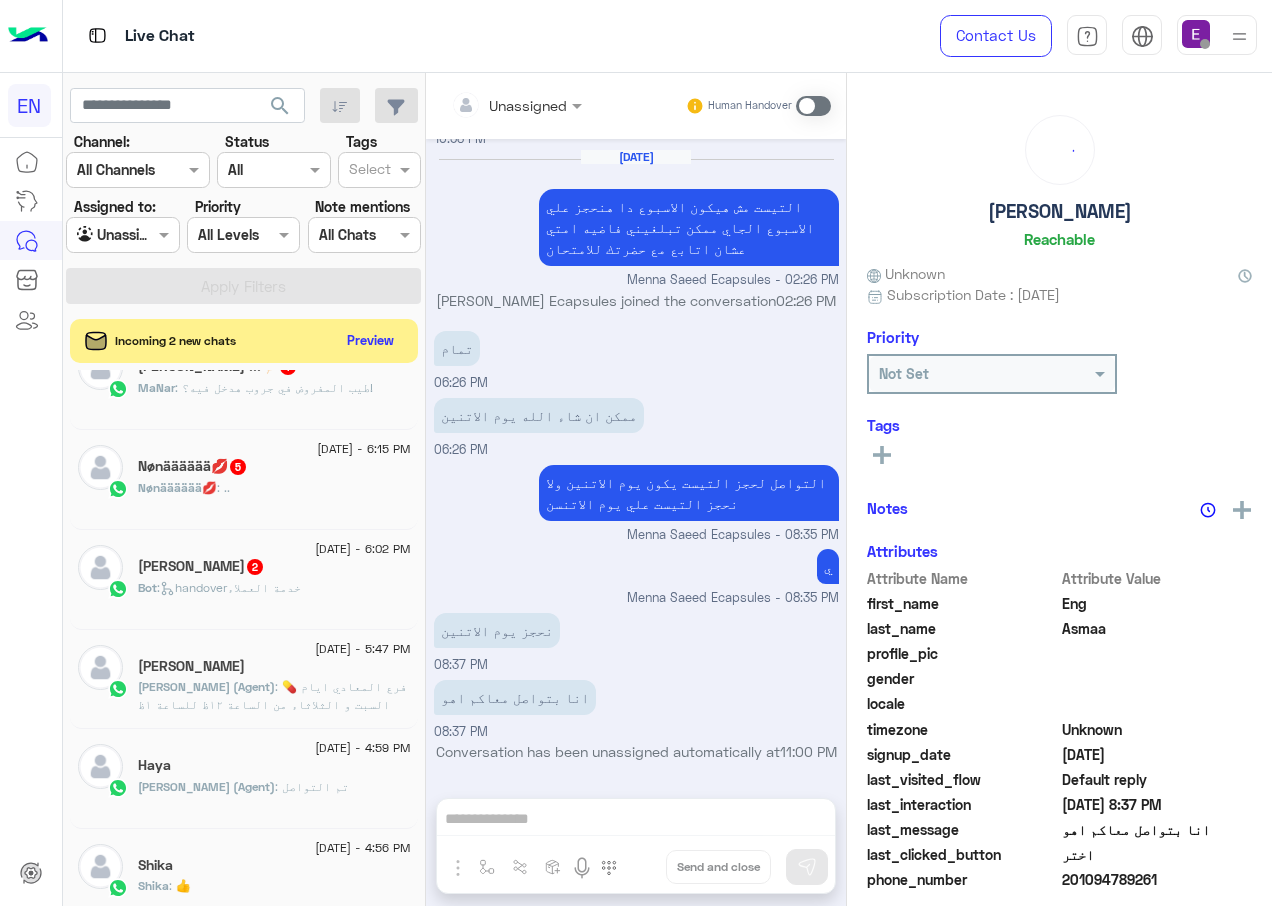 click on "Hassan   2" 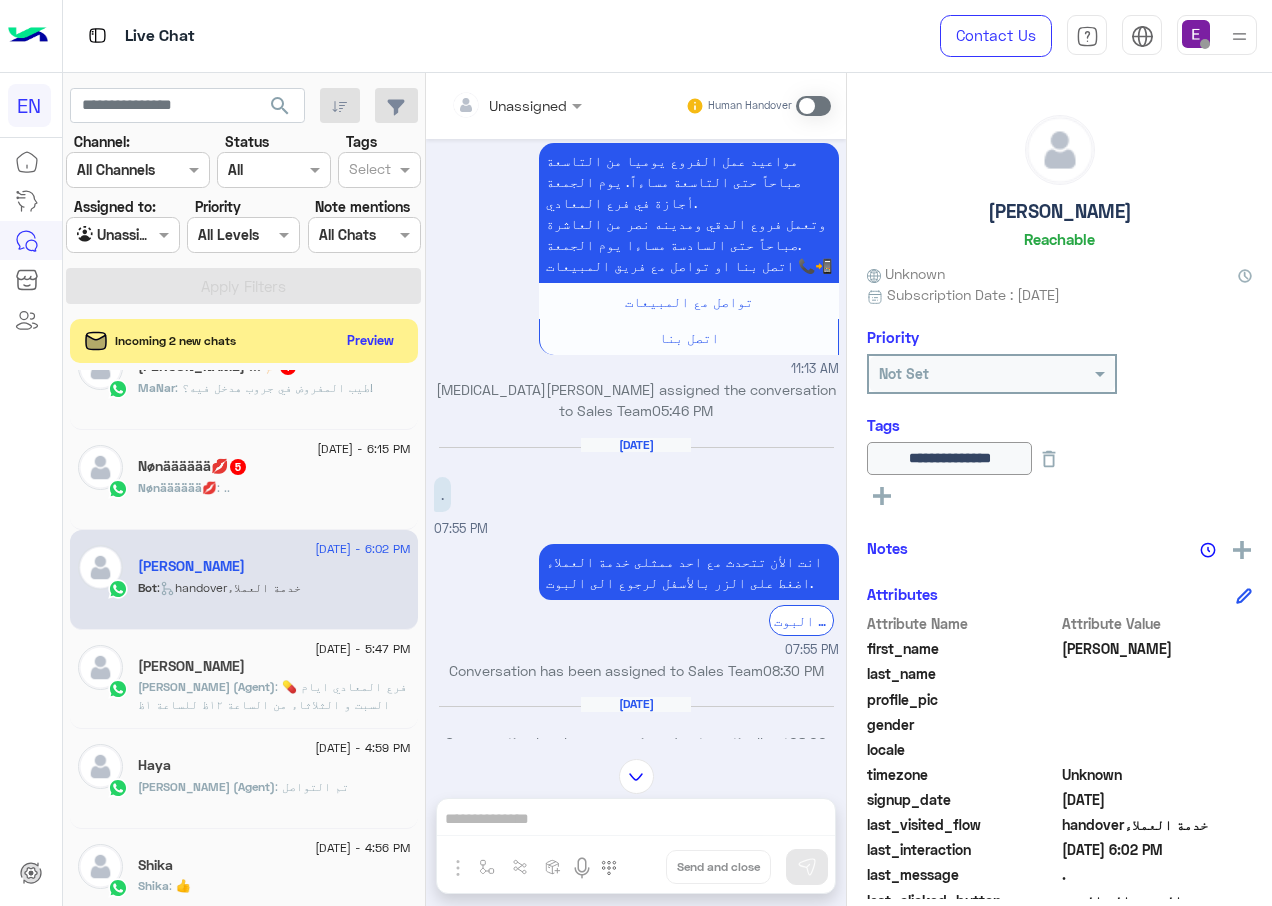 scroll, scrollTop: 97, scrollLeft: 0, axis: vertical 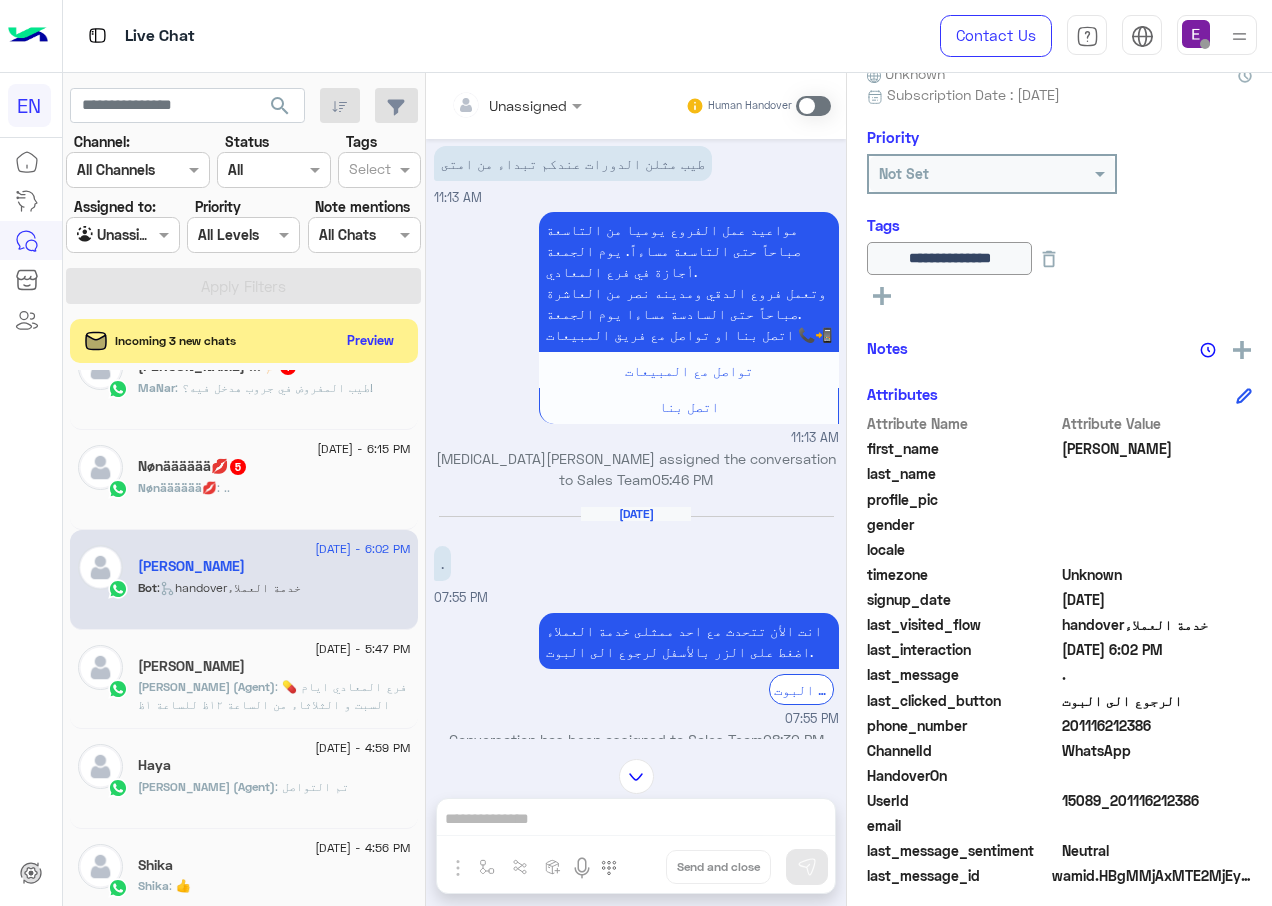 drag, startPoint x: 1159, startPoint y: 721, endPoint x: 1066, endPoint y: 724, distance: 93.04838 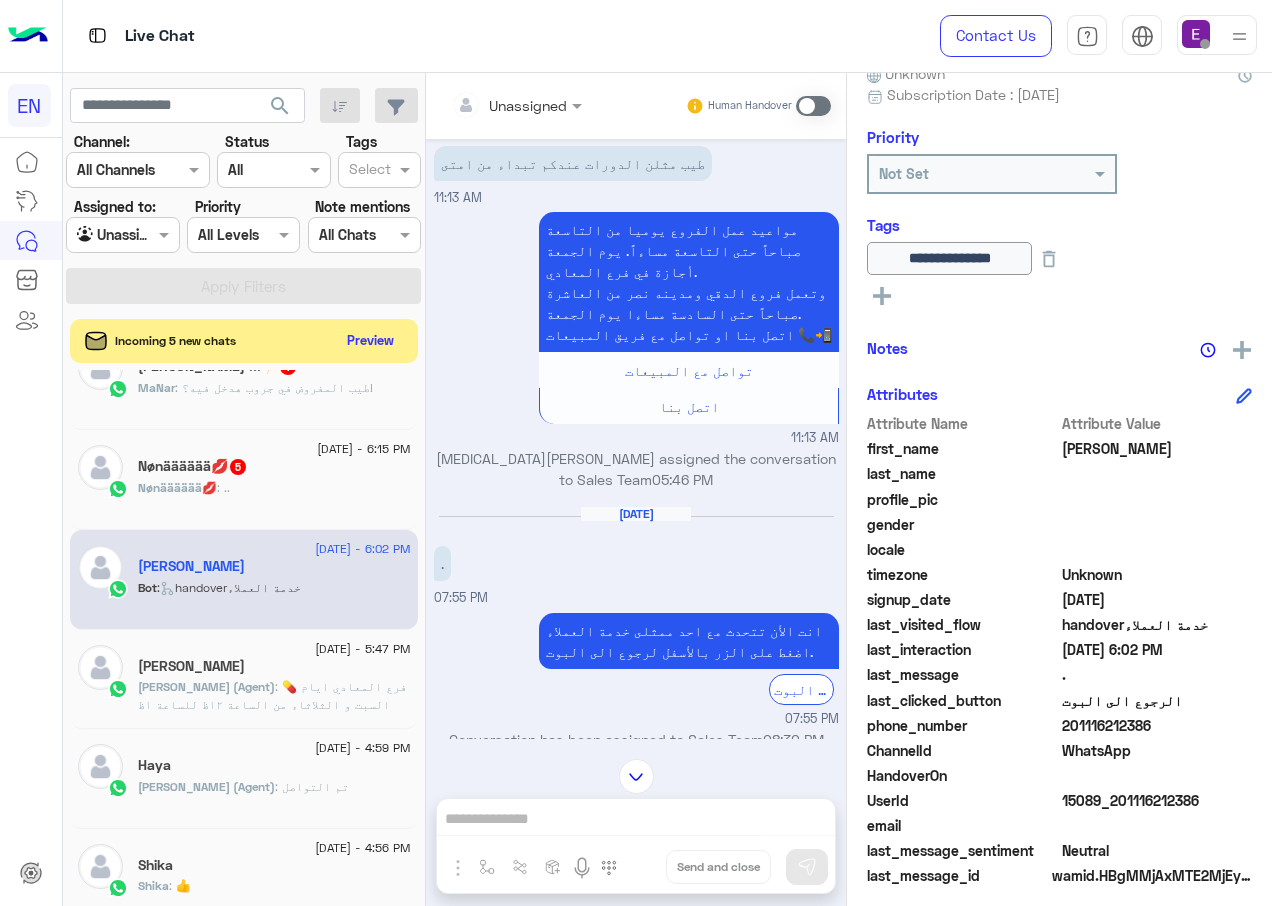 click at bounding box center [813, 106] 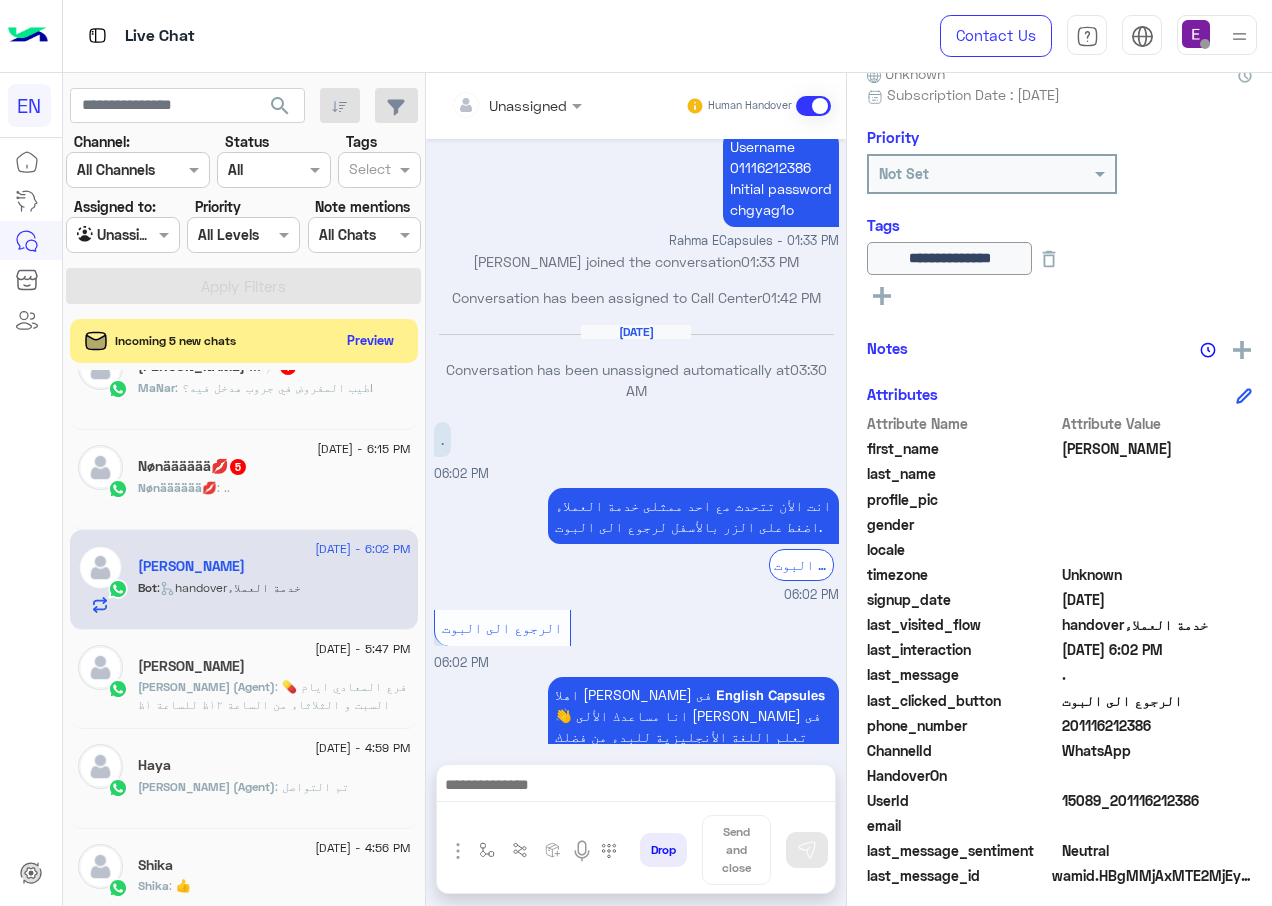 click at bounding box center [813, 106] 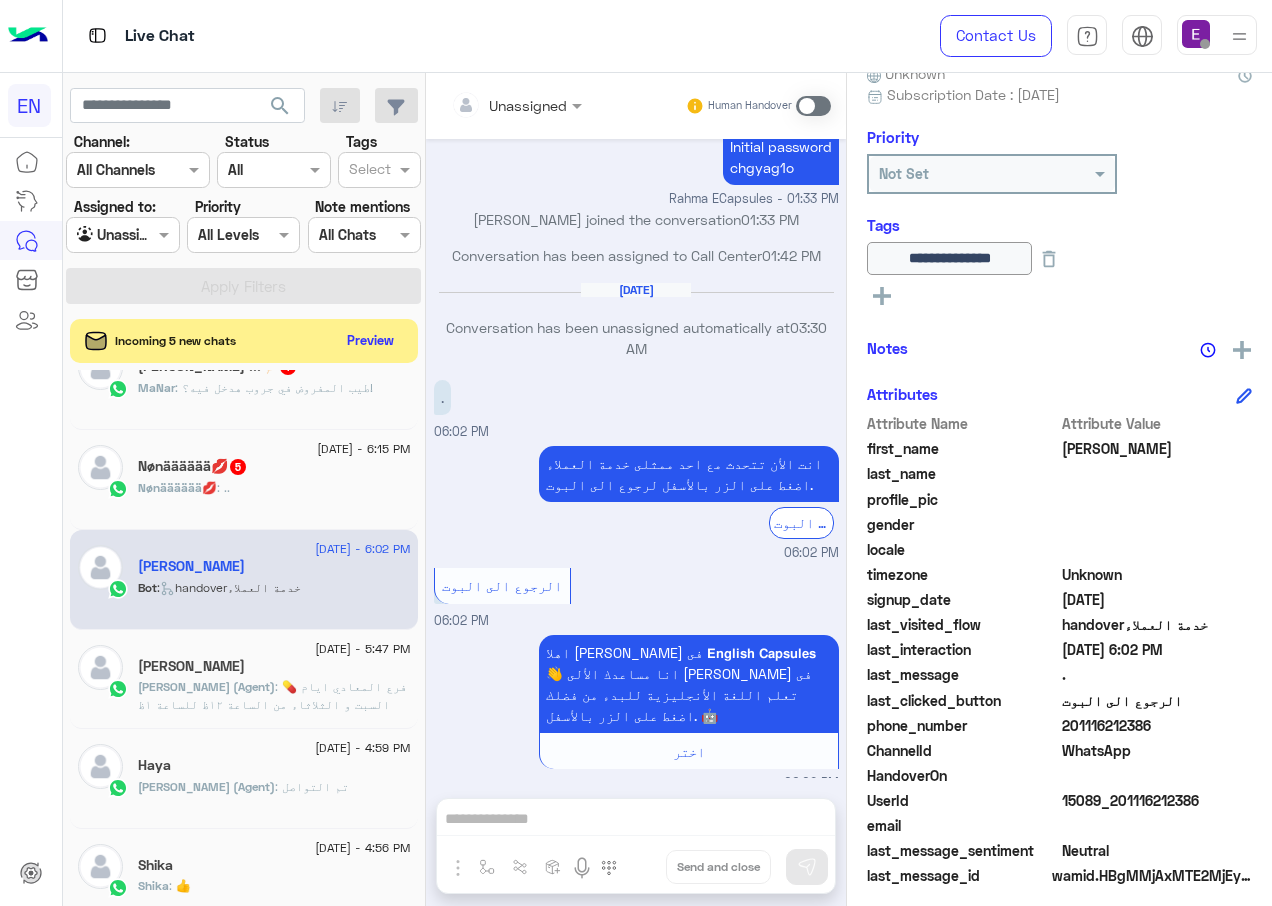 scroll, scrollTop: 4531, scrollLeft: 0, axis: vertical 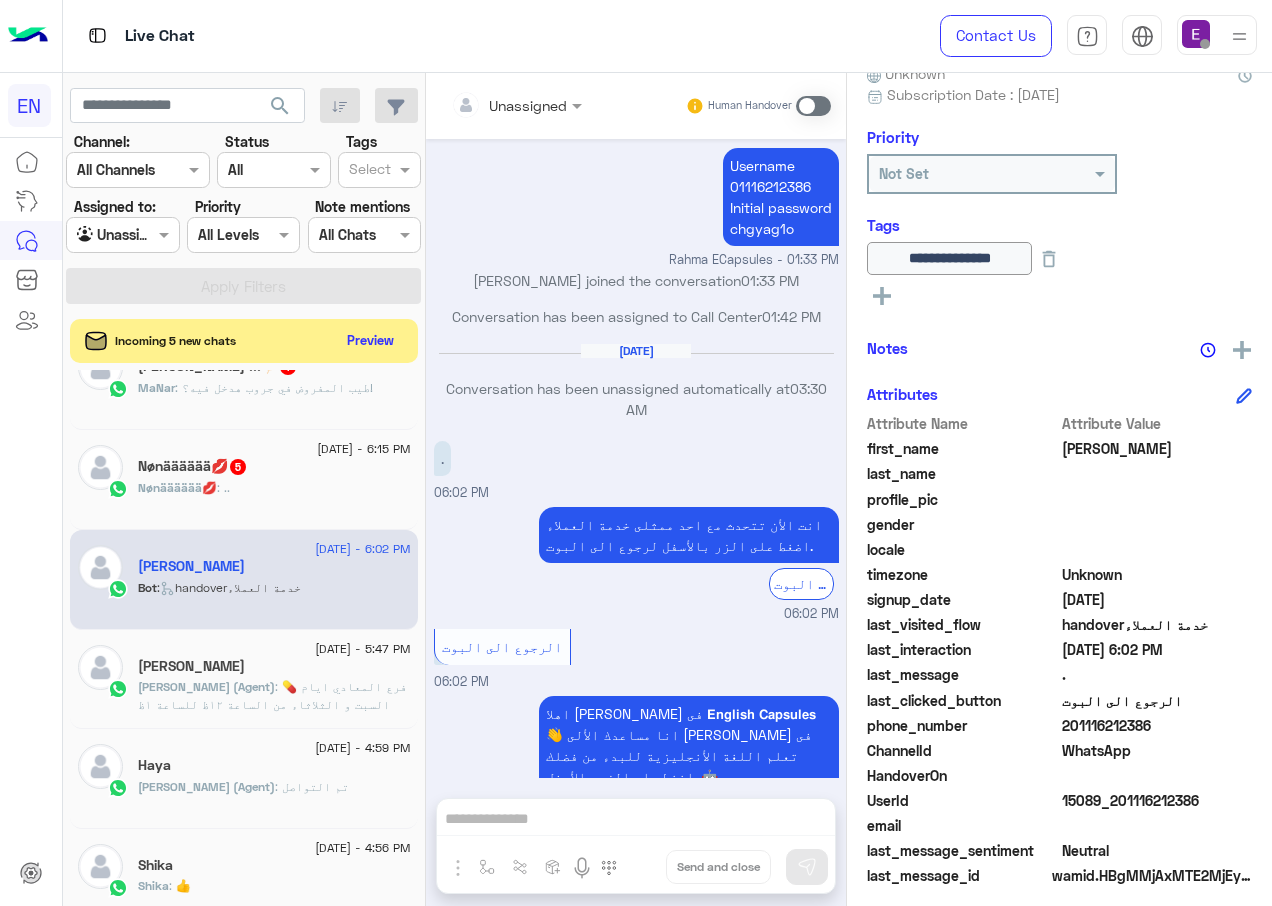 click at bounding box center [813, 106] 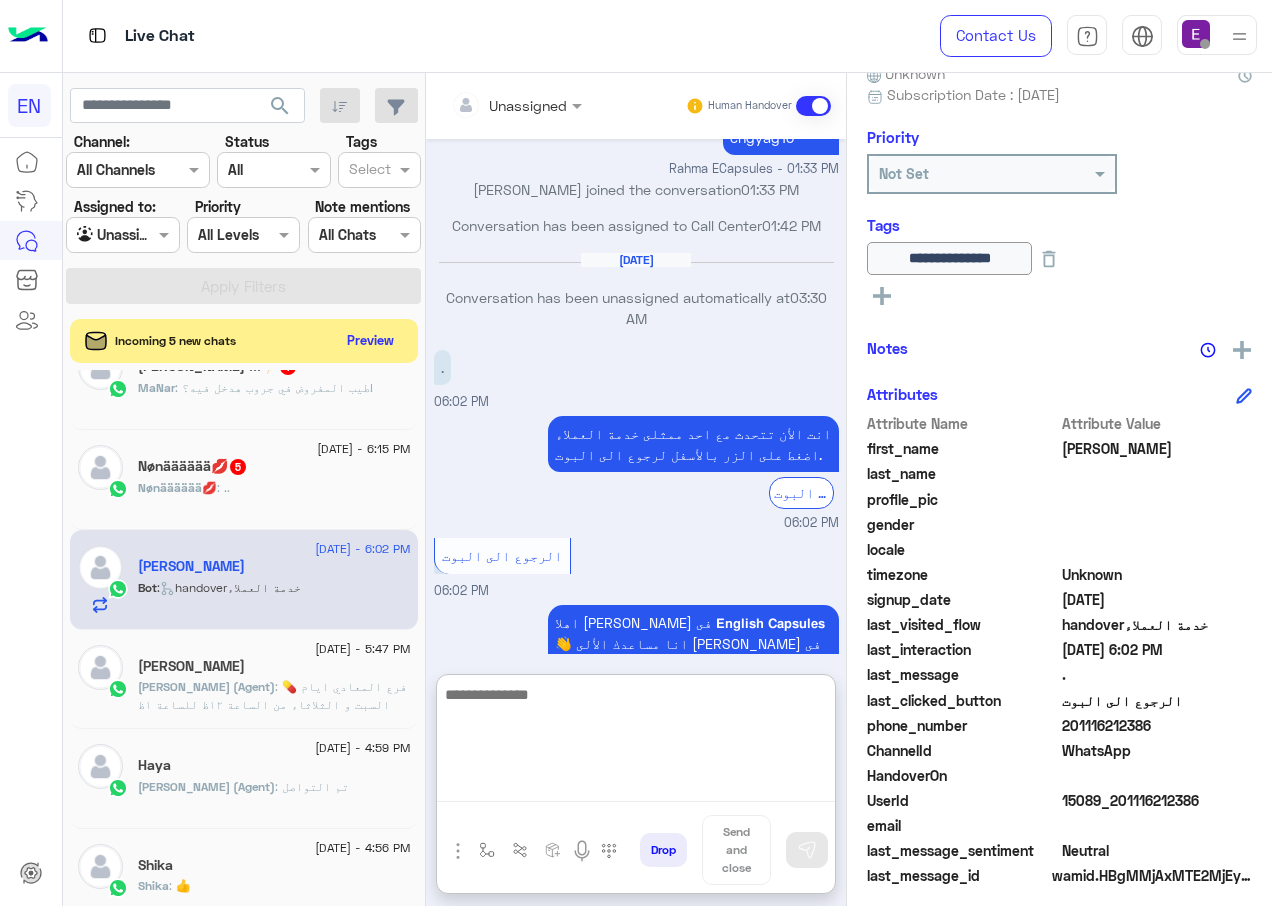 paste on "**********" 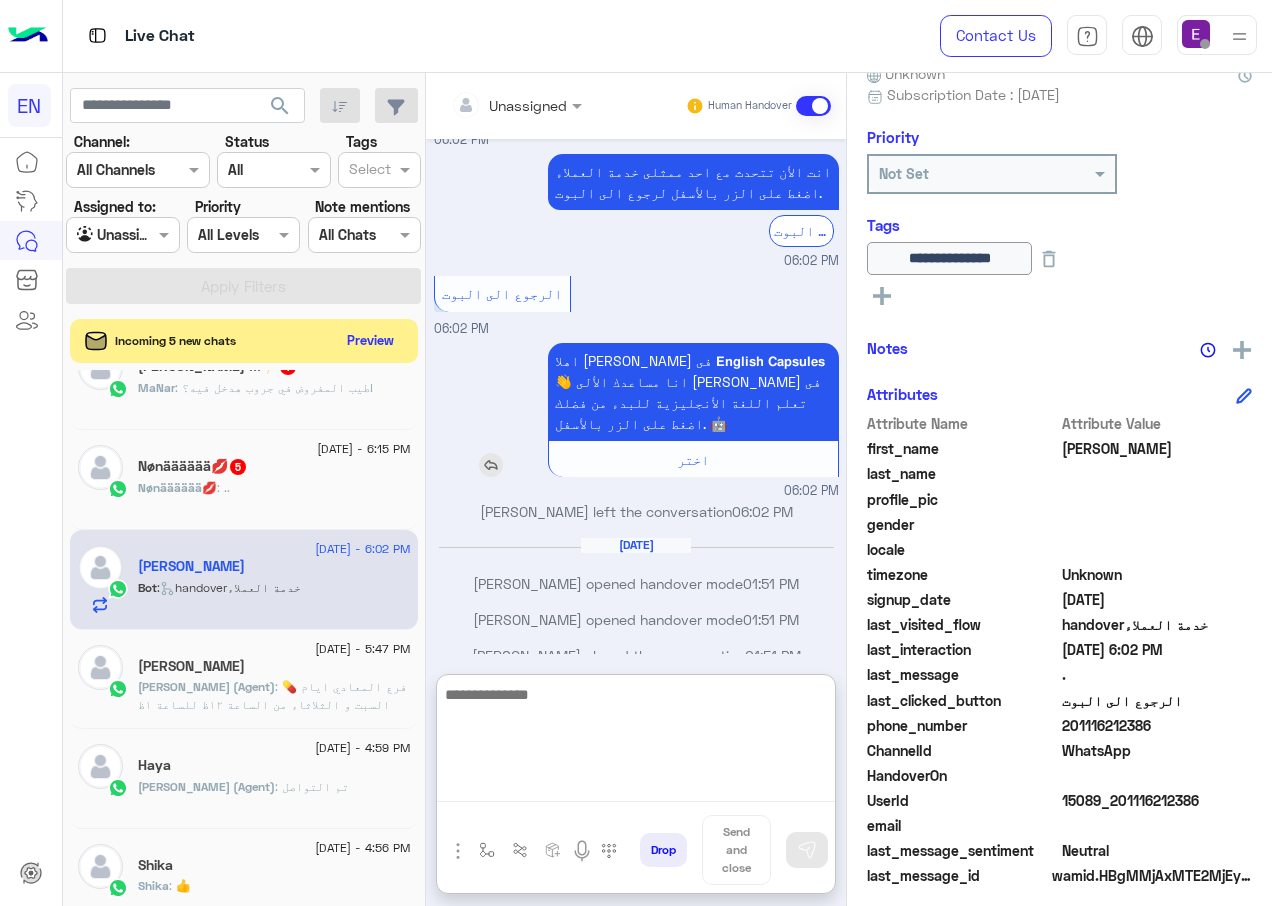 scroll, scrollTop: 4990, scrollLeft: 0, axis: vertical 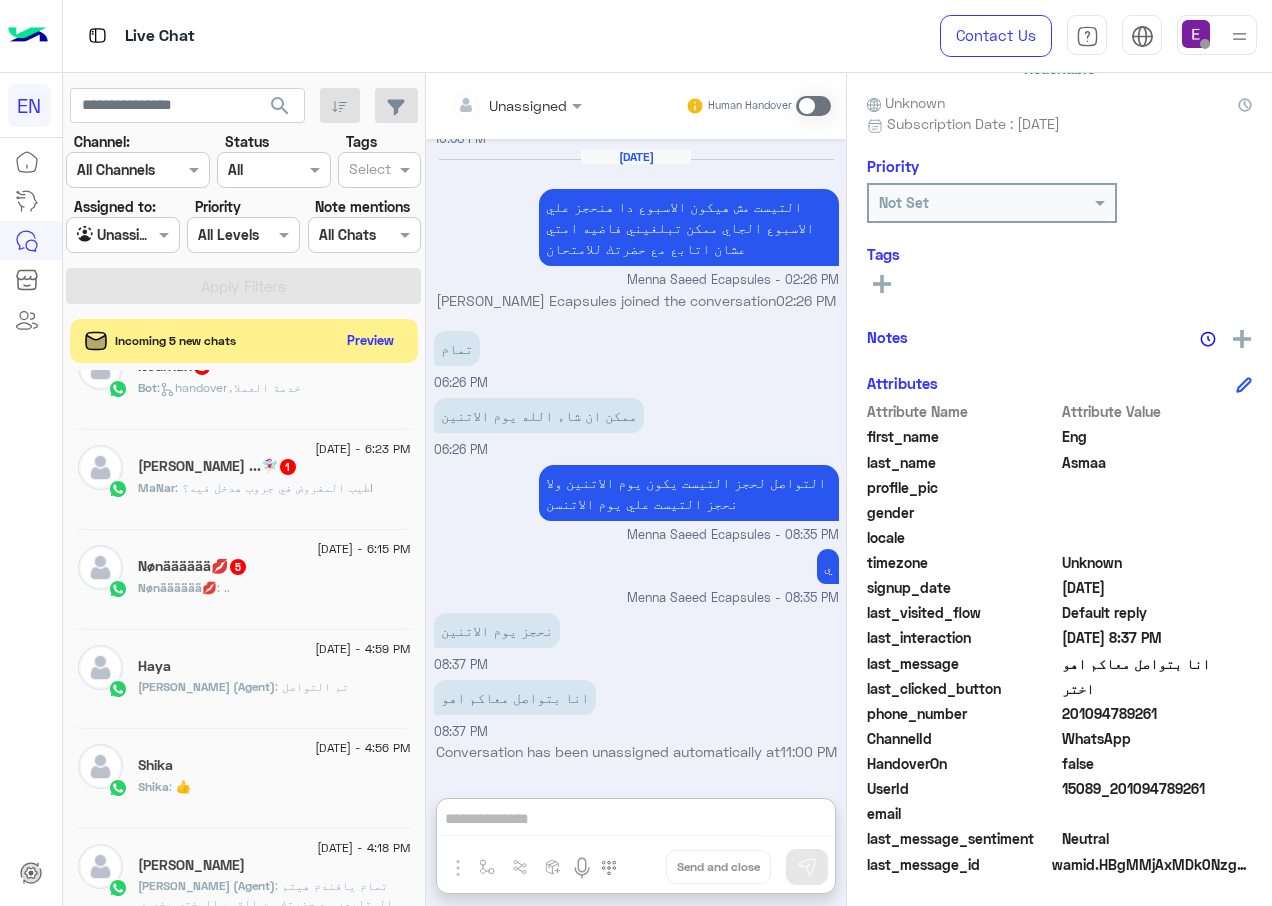 click on "MaNar : طيب المفروض في جروب هدخل فيه؟!" 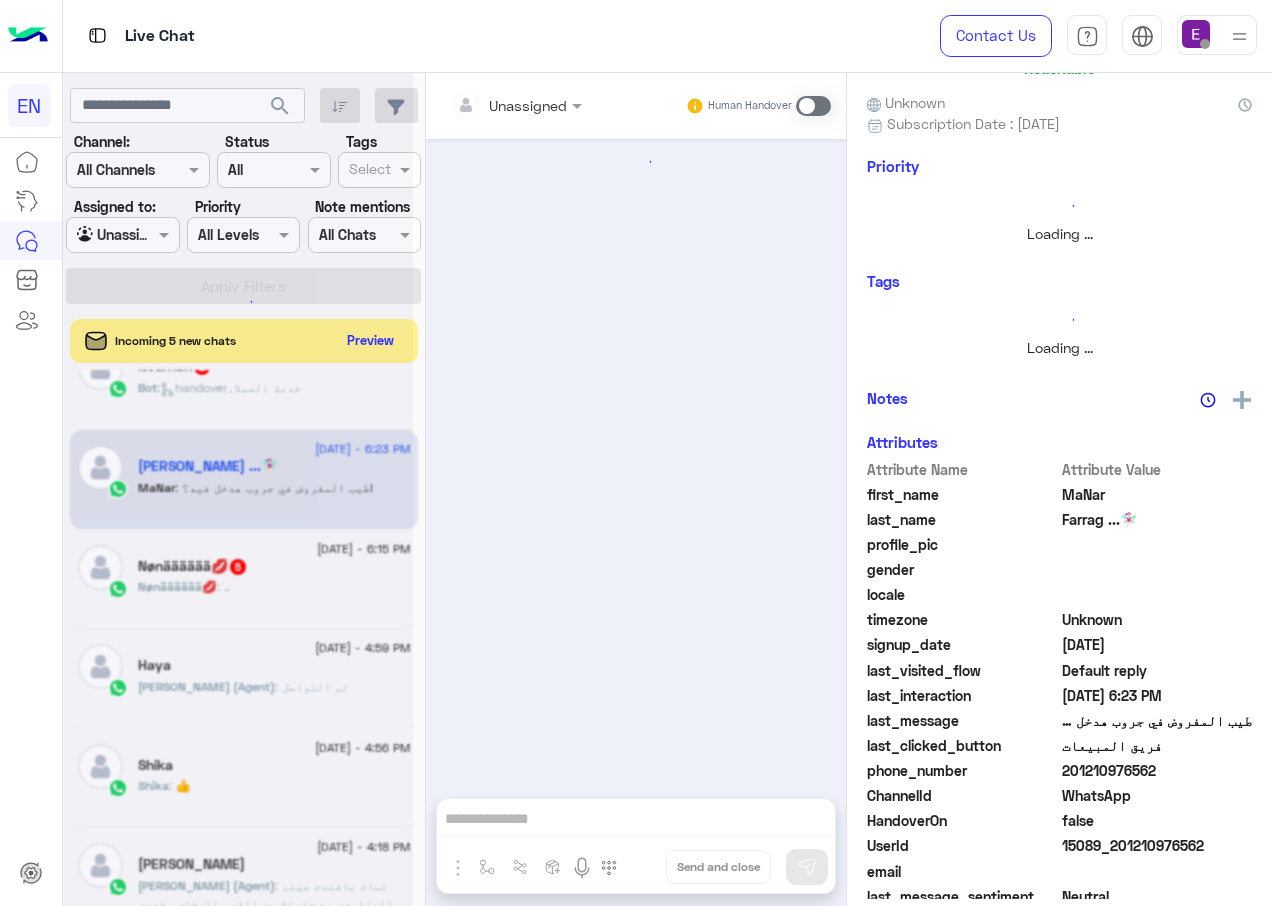 scroll, scrollTop: 200, scrollLeft: 0, axis: vertical 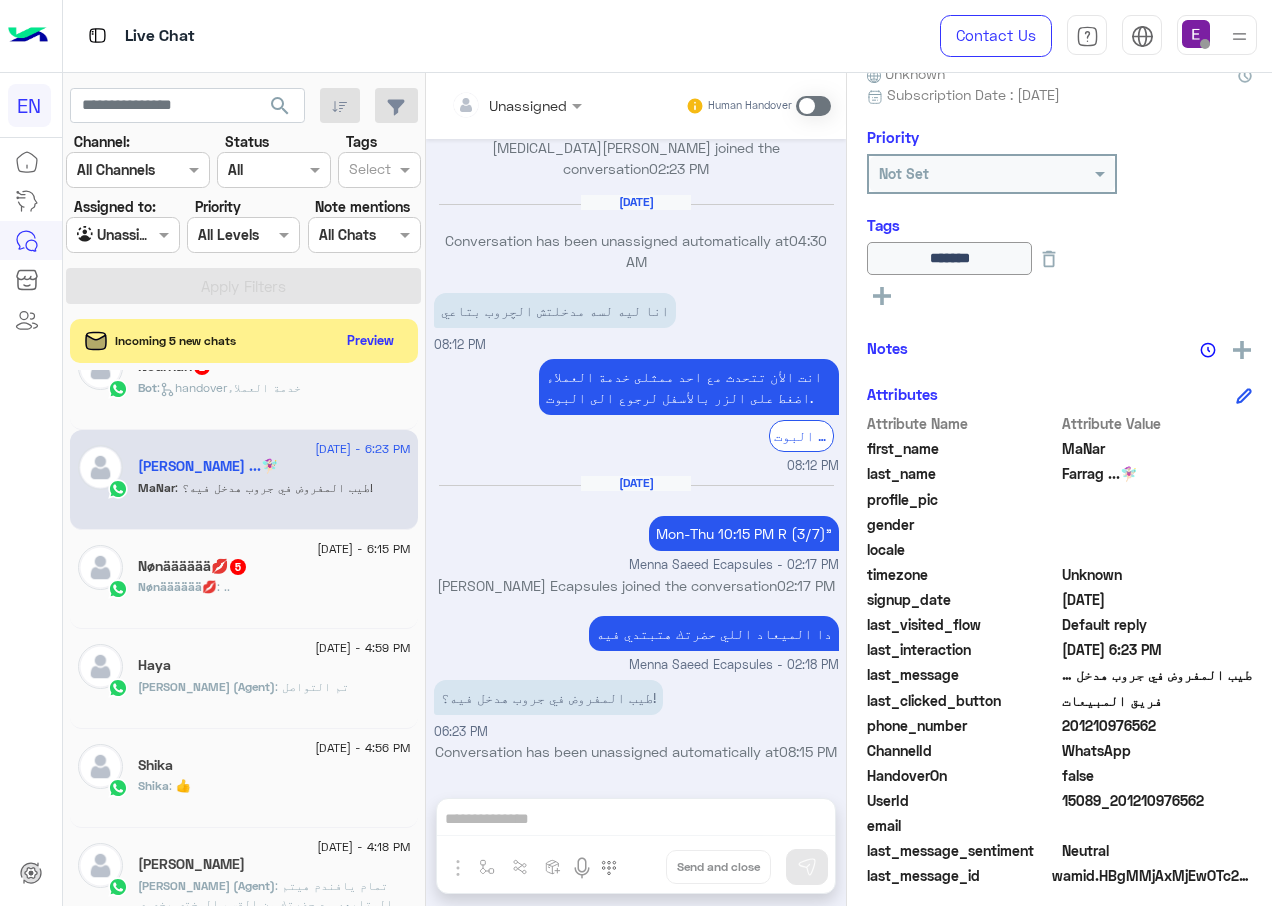 drag, startPoint x: 1165, startPoint y: 726, endPoint x: 1068, endPoint y: 728, distance: 97.020615 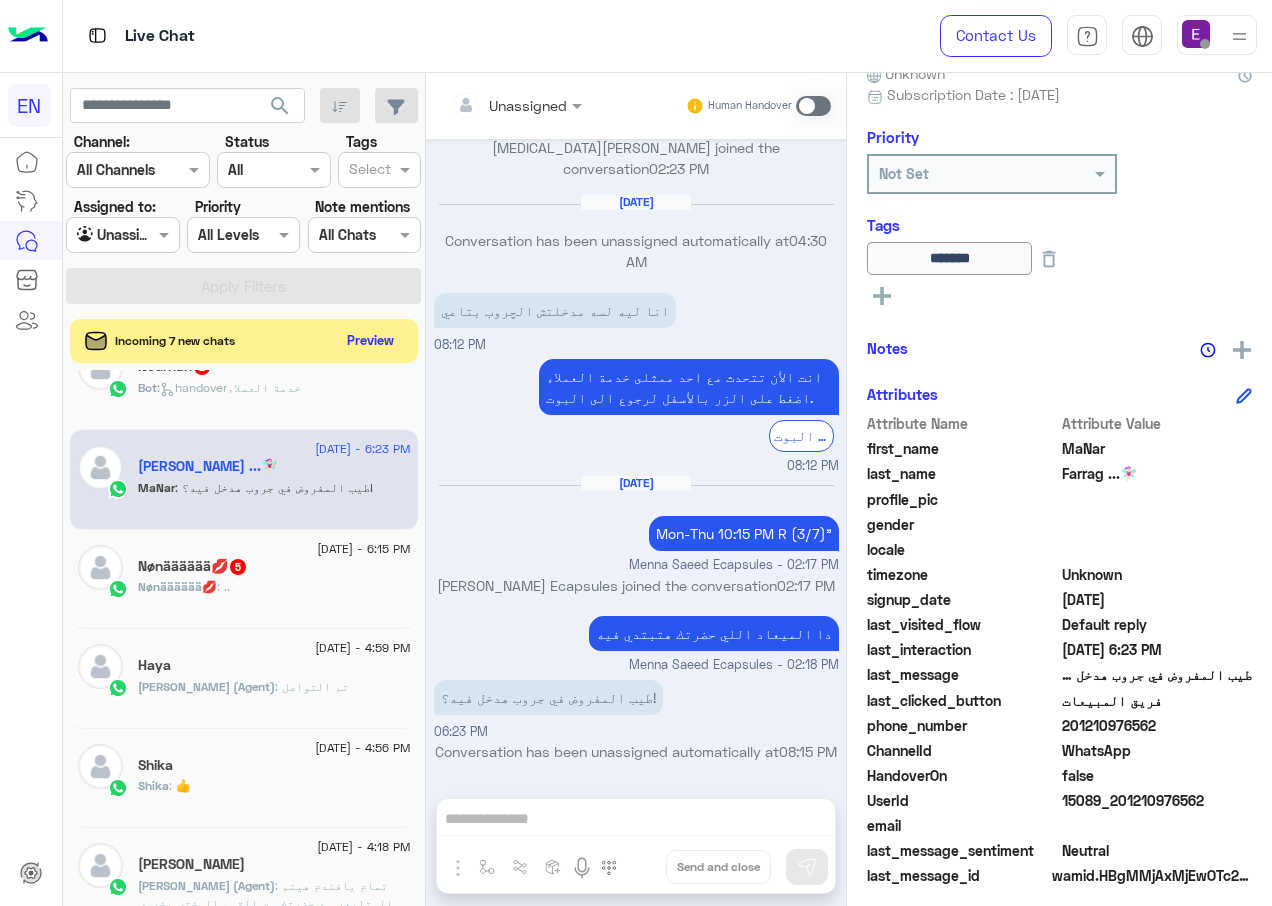 click at bounding box center [813, 106] 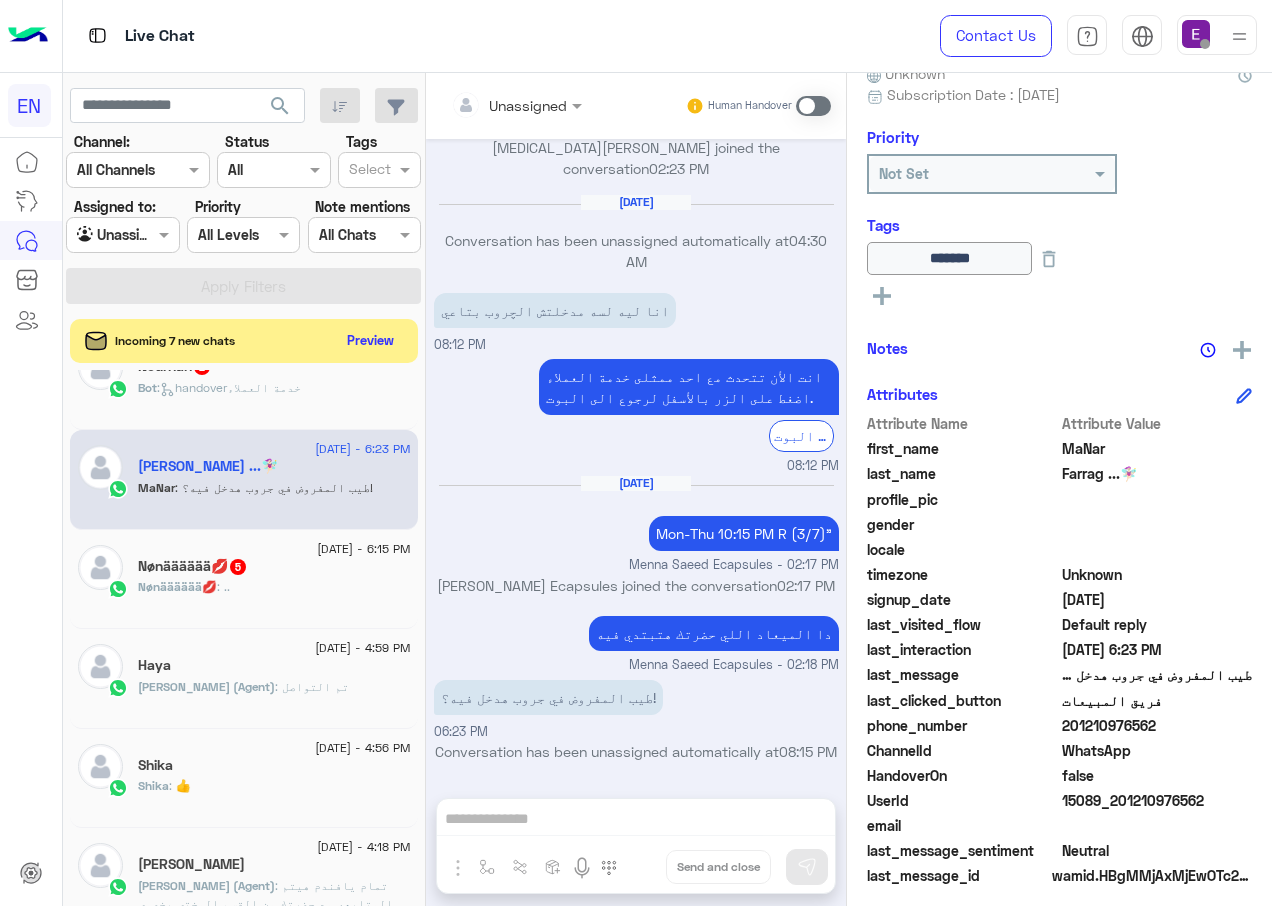 scroll, scrollTop: 1055, scrollLeft: 0, axis: vertical 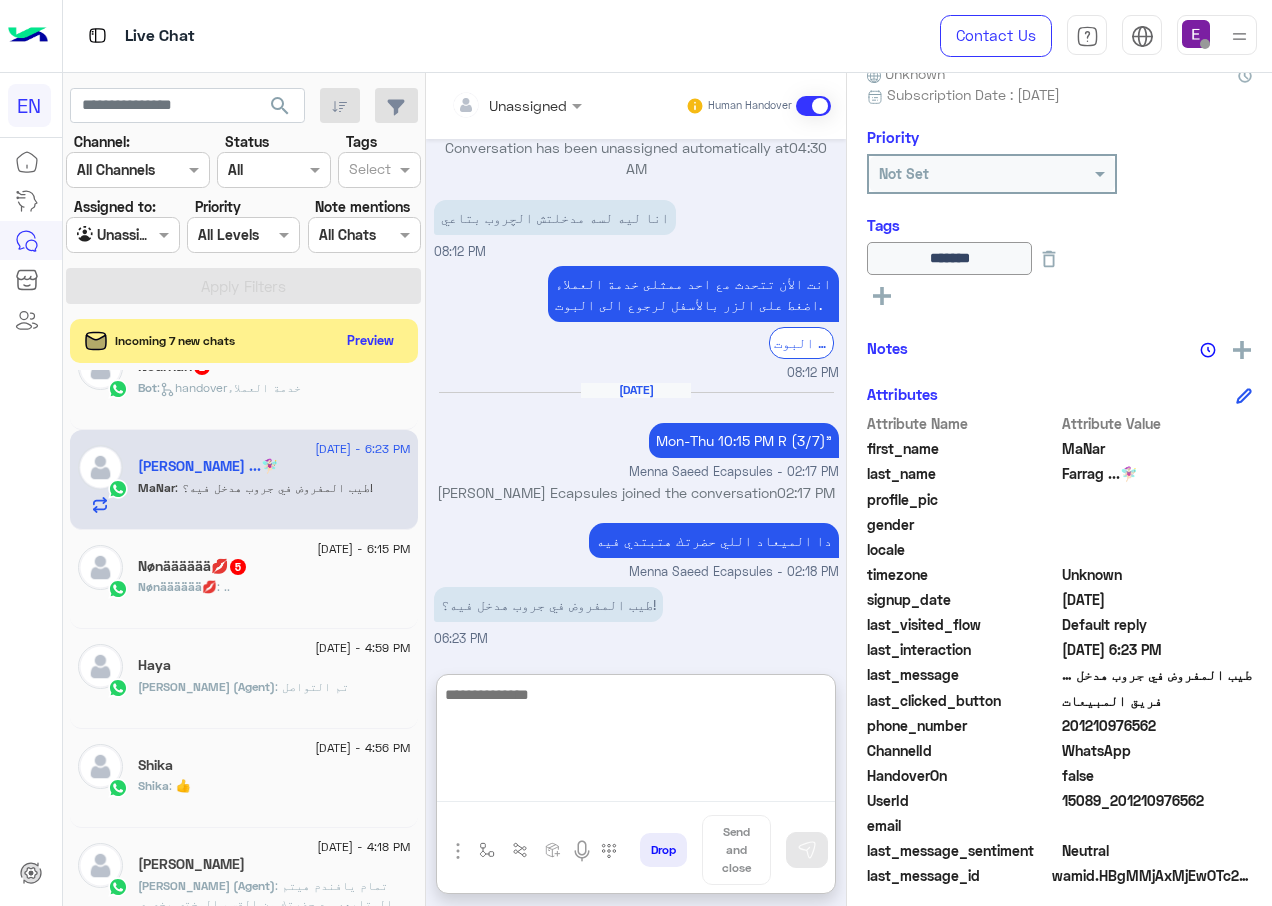 click at bounding box center (636, 742) 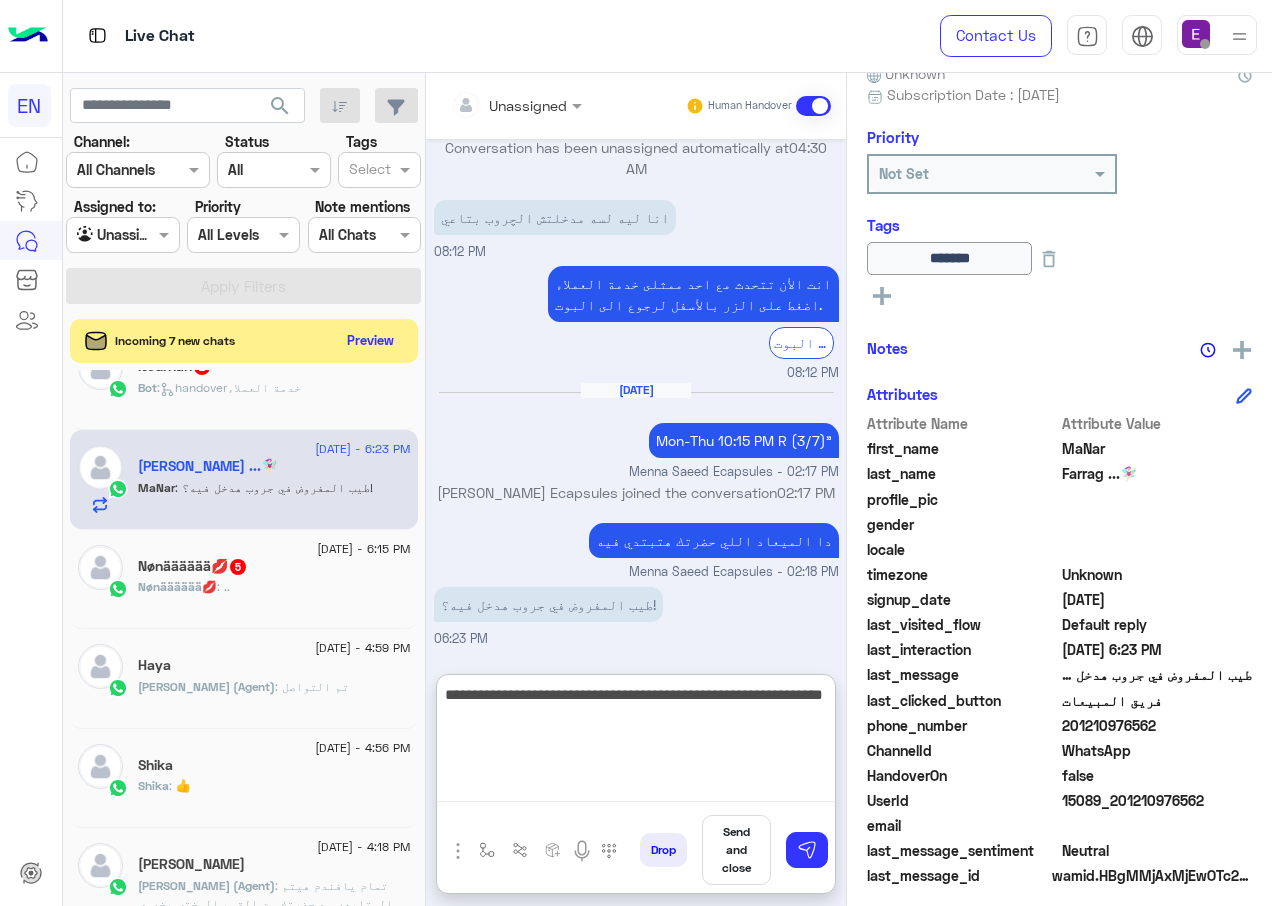 type on "**********" 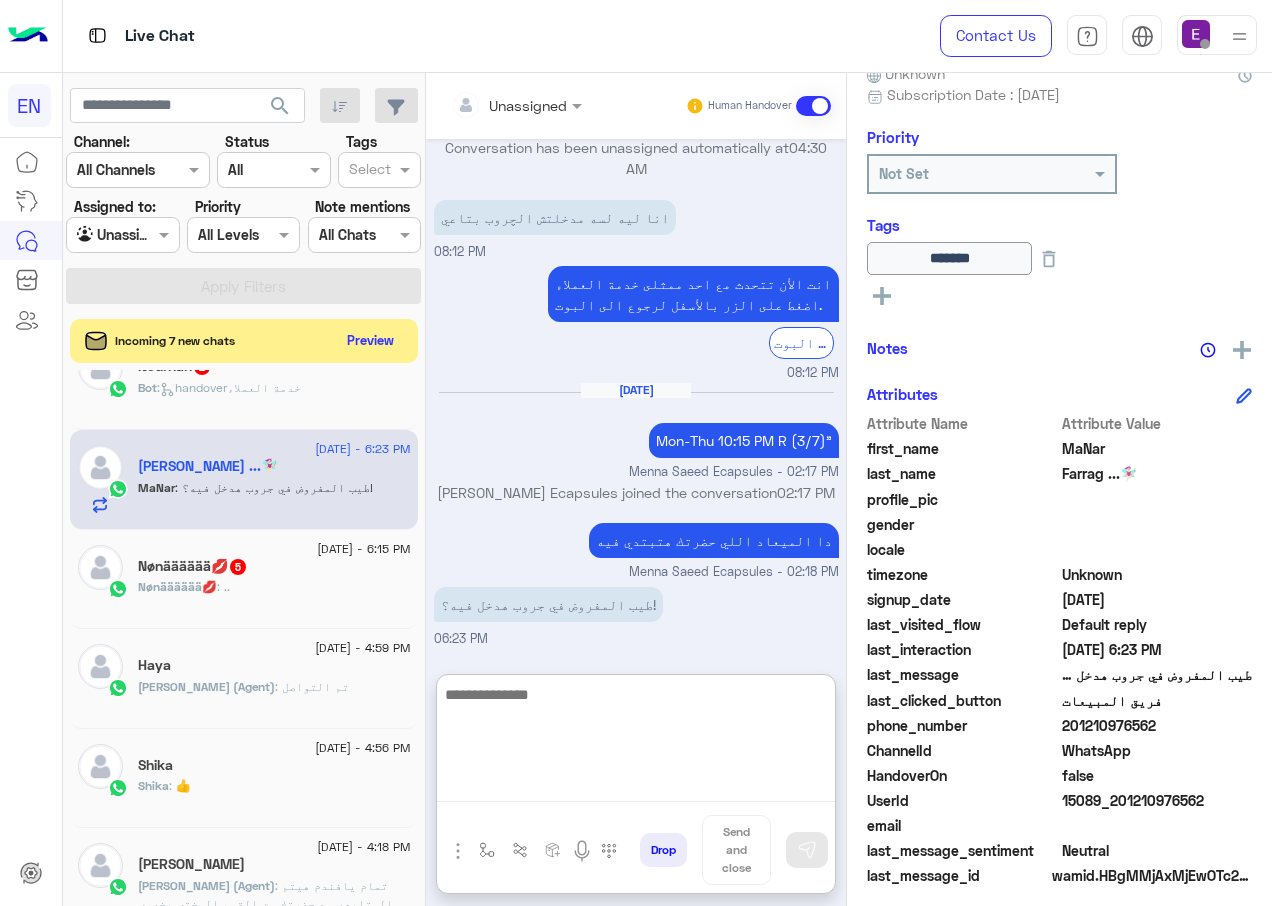 scroll, scrollTop: 1264, scrollLeft: 0, axis: vertical 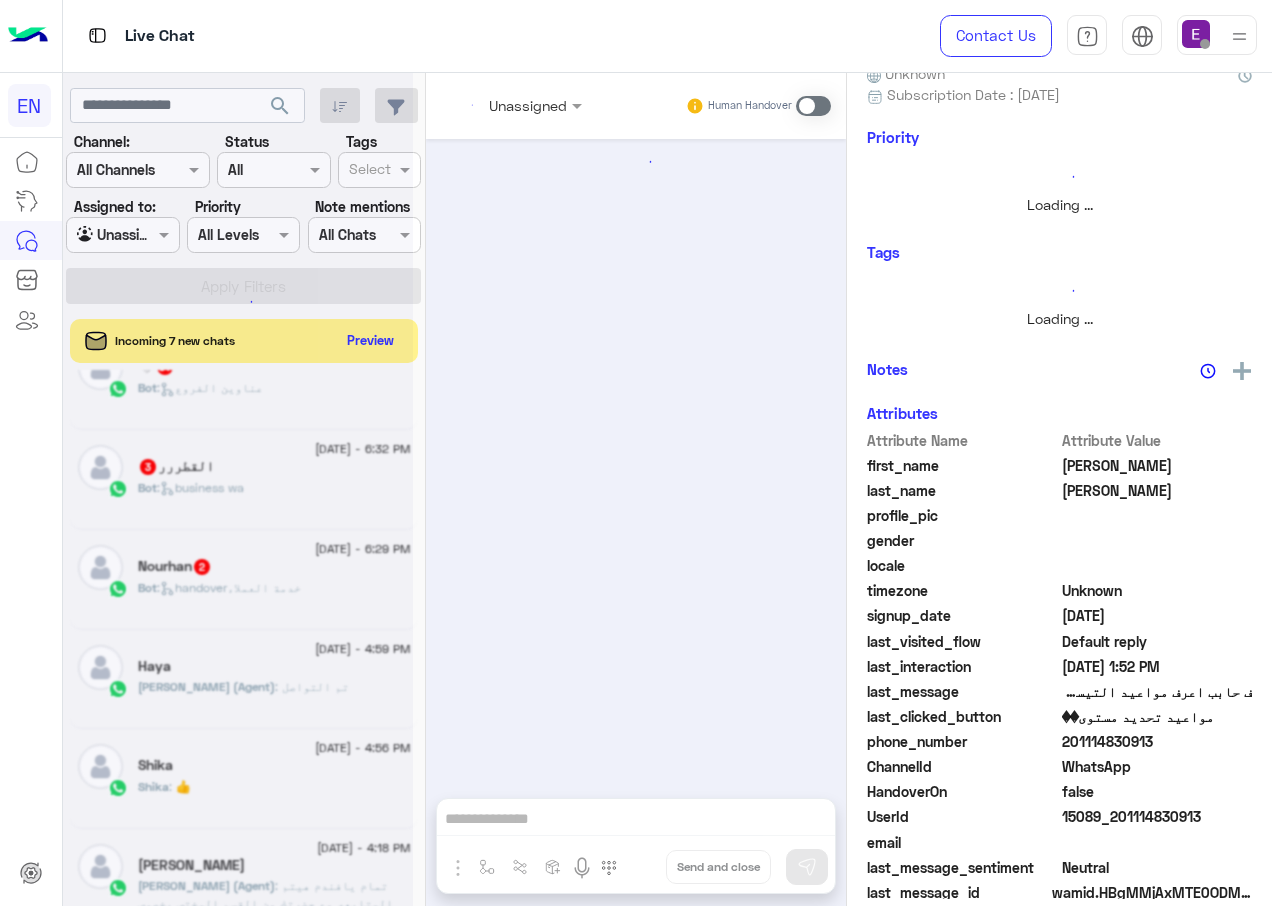 click 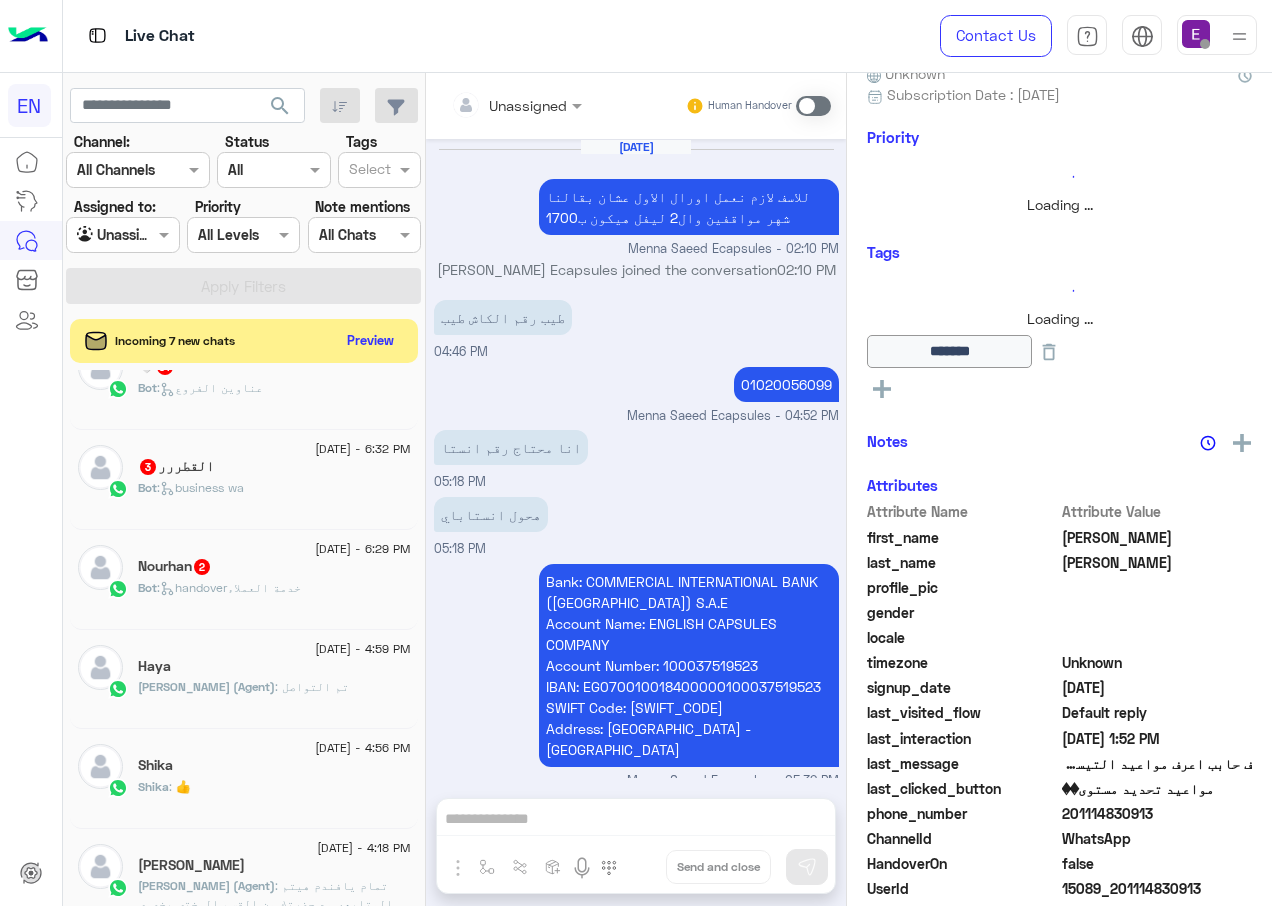 scroll, scrollTop: 1176, scrollLeft: 0, axis: vertical 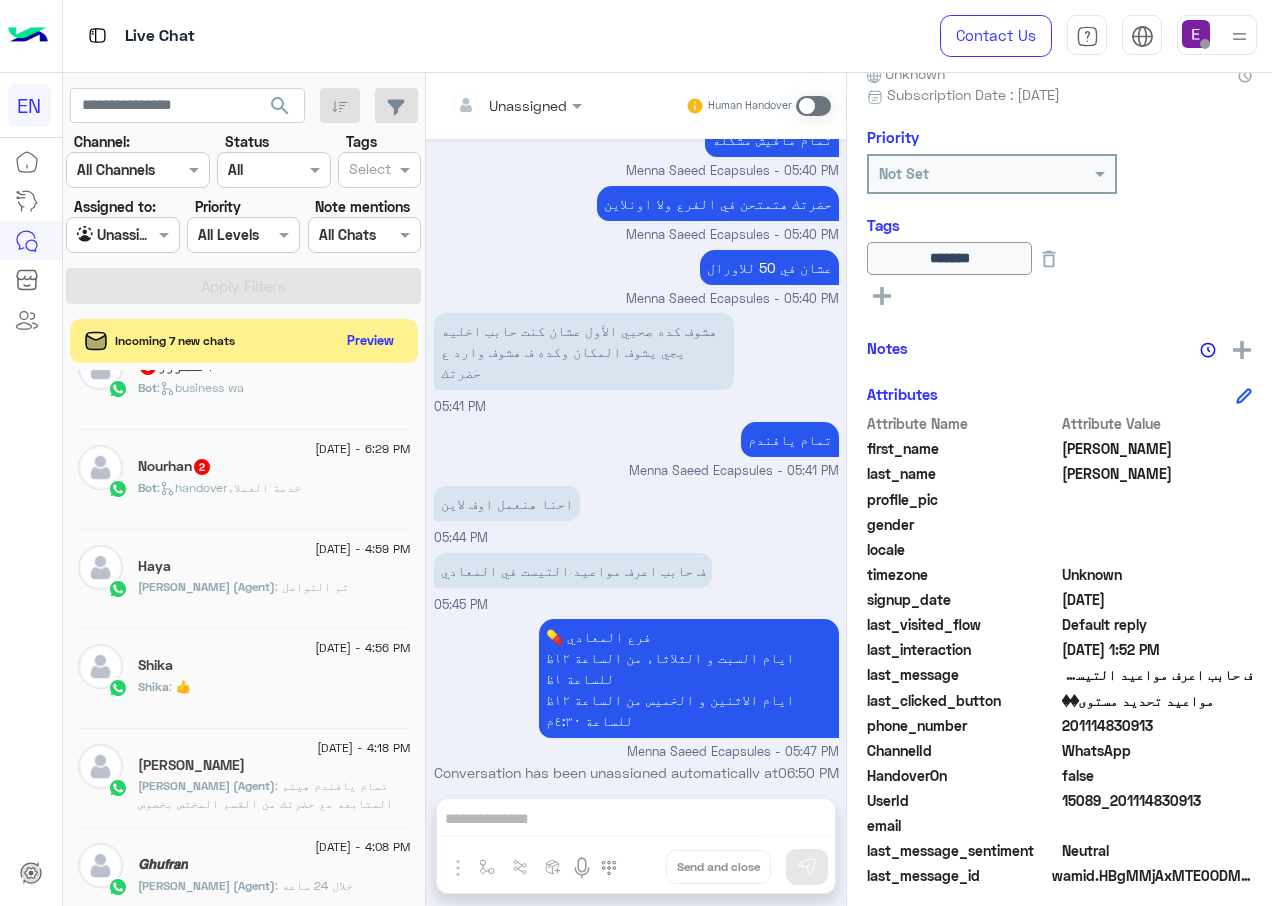 click on ": تم التواصل" 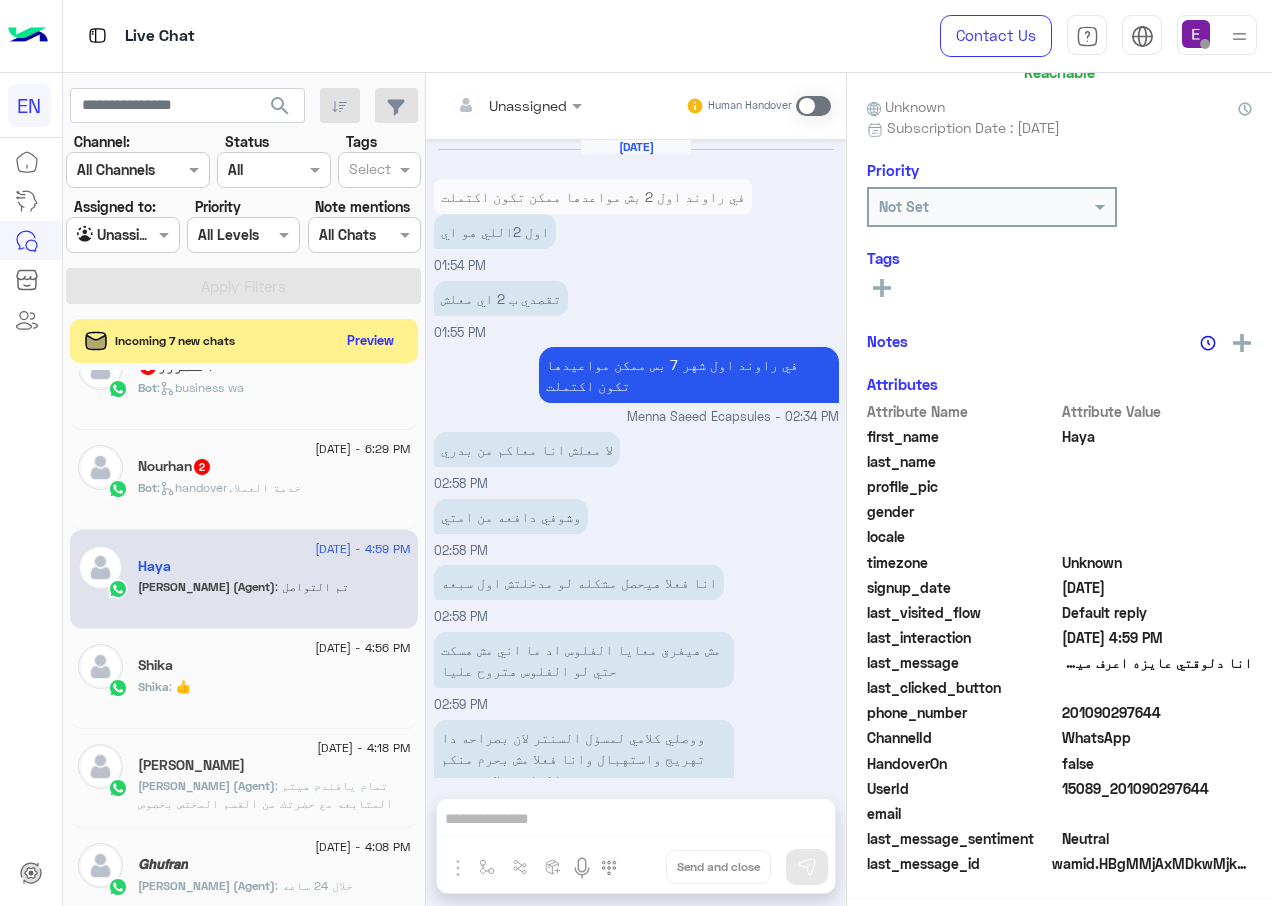 scroll, scrollTop: 990, scrollLeft: 0, axis: vertical 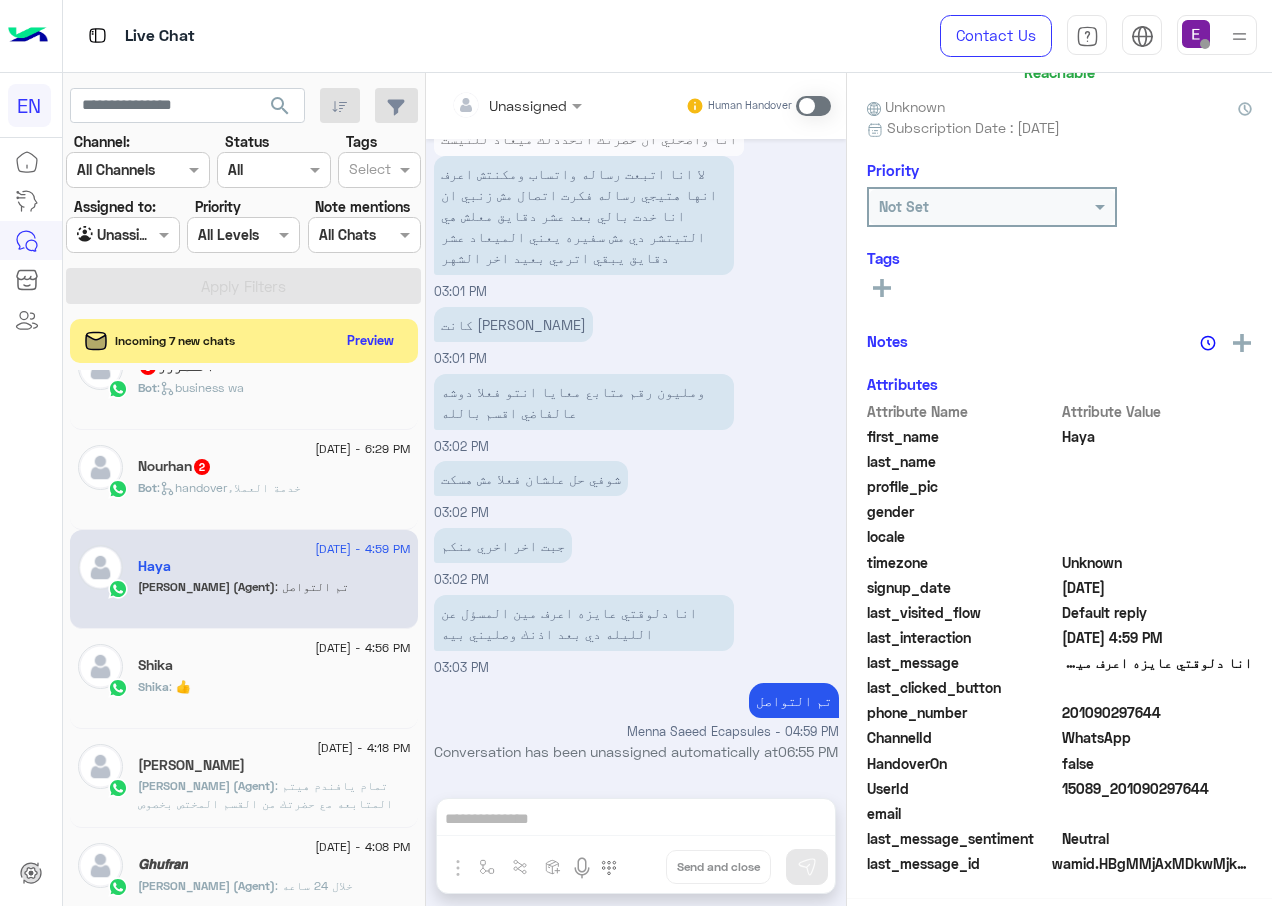 click on "Bot :   handoverخدمة العملاء" 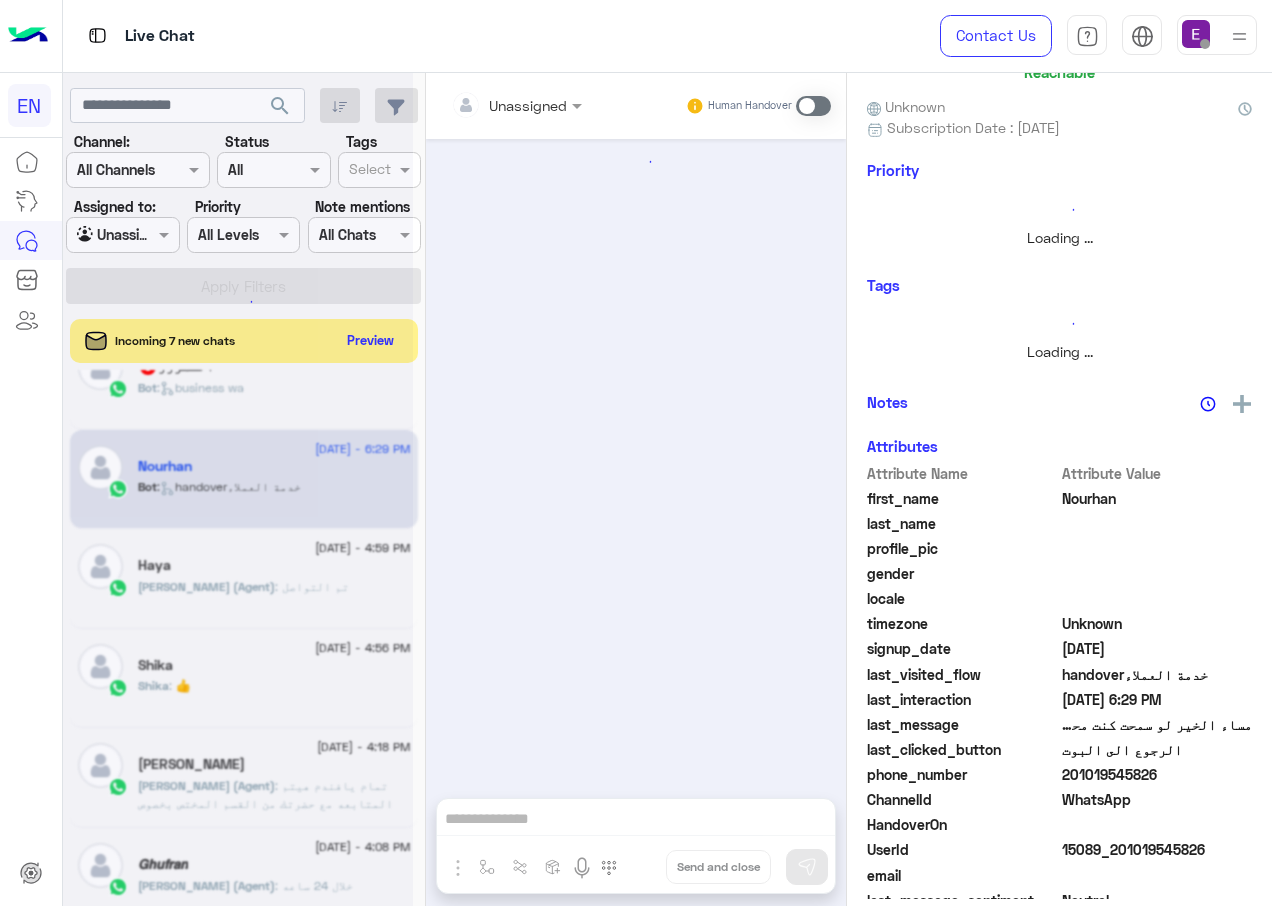scroll, scrollTop: 200, scrollLeft: 0, axis: vertical 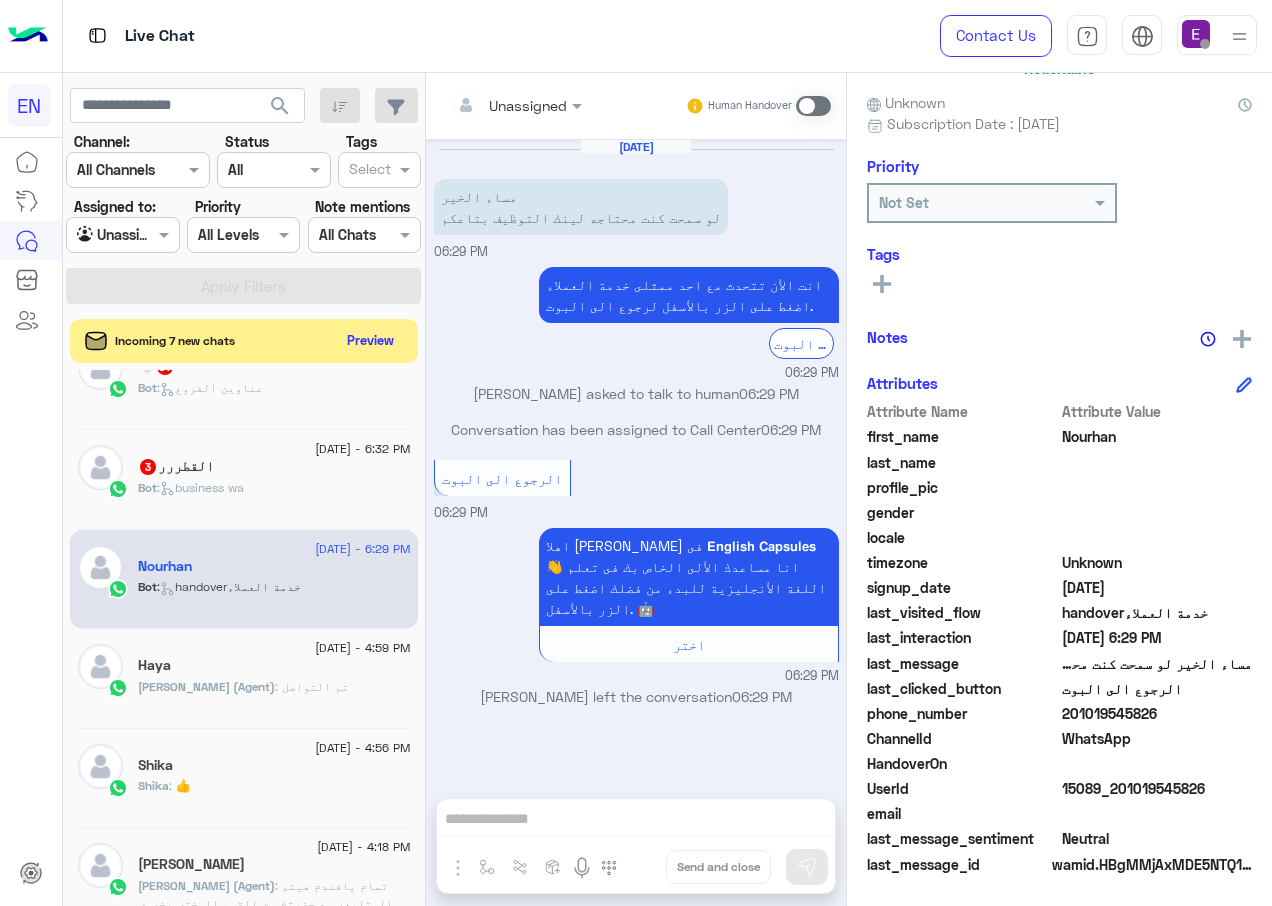 click on ":   business wa" 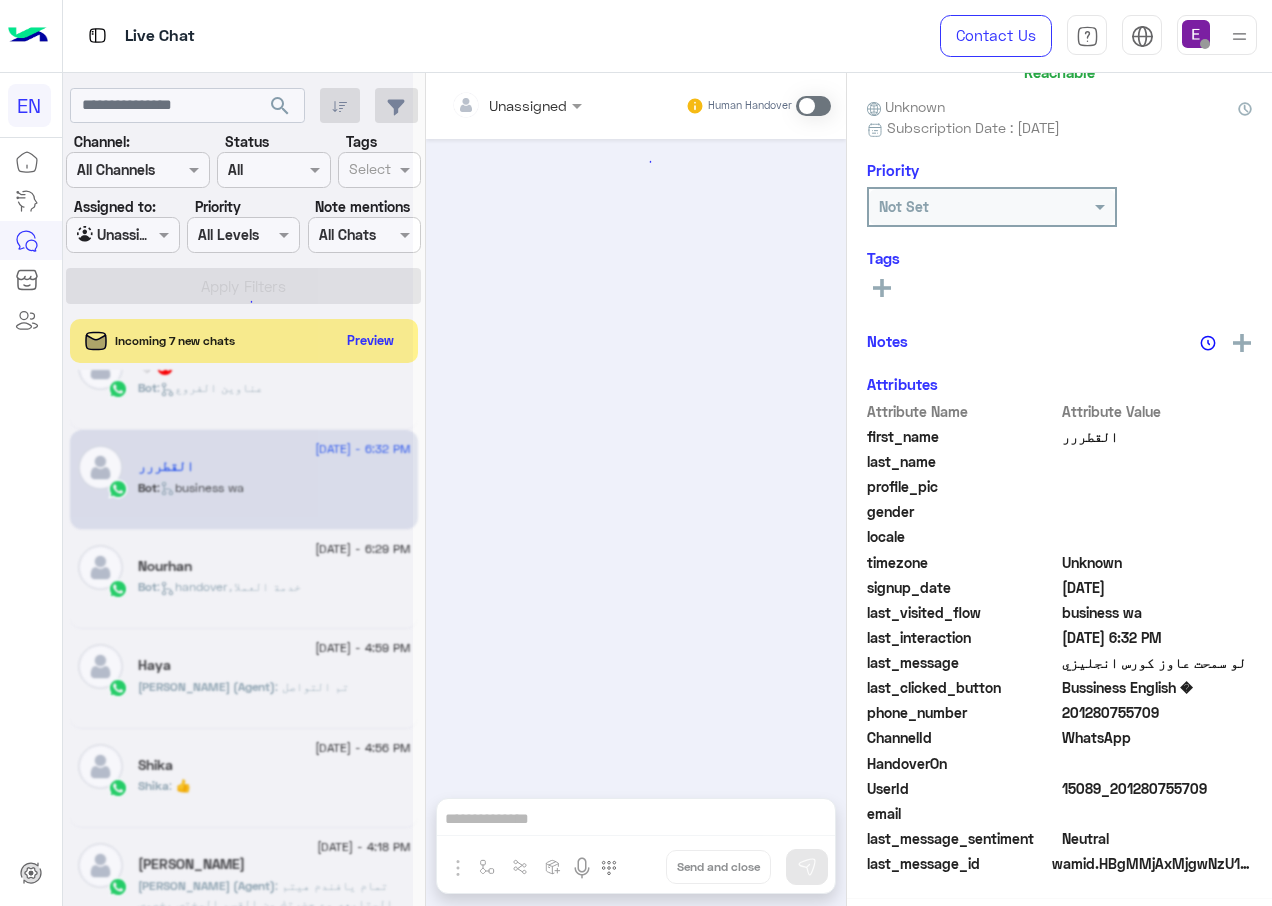 scroll, scrollTop: 167, scrollLeft: 0, axis: vertical 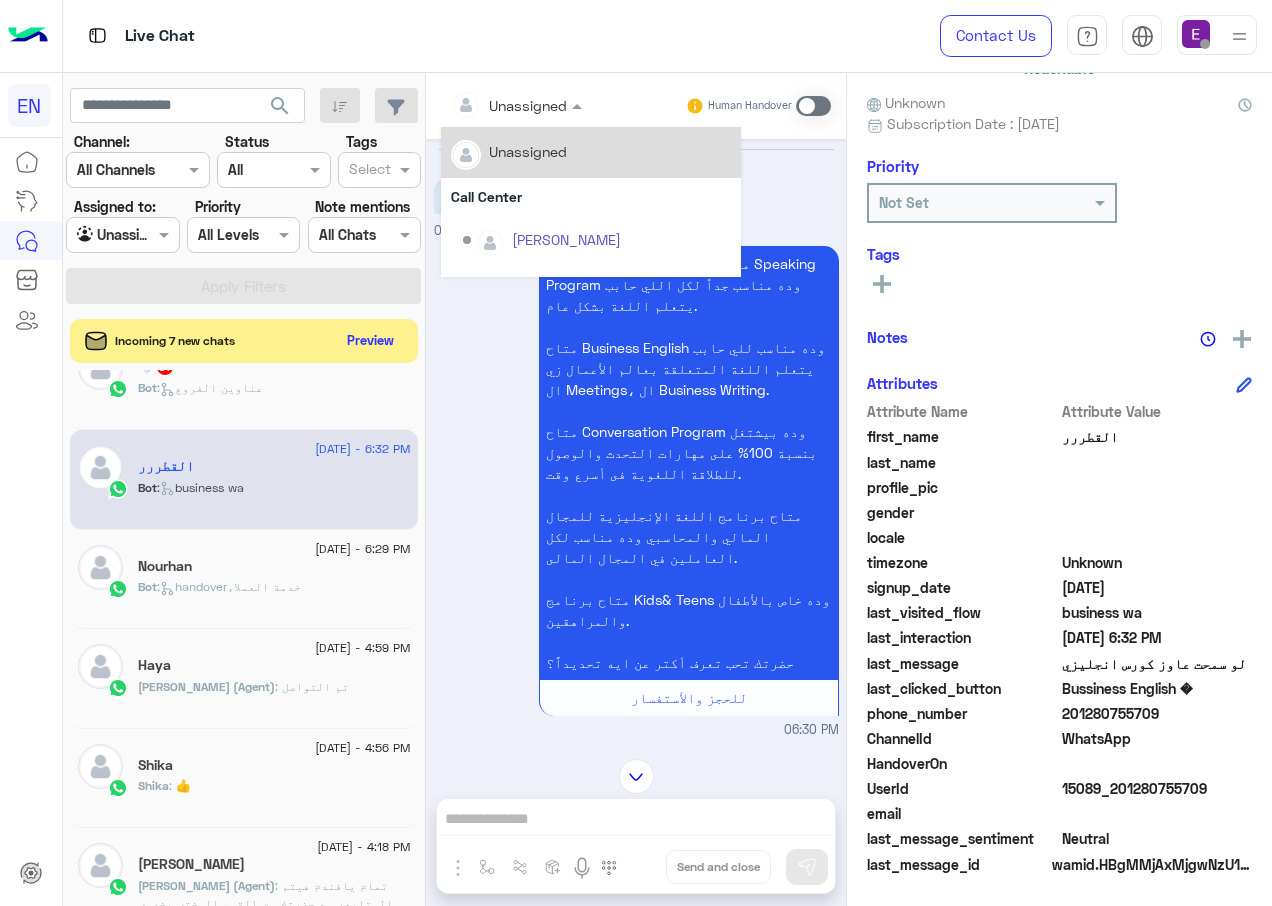 click at bounding box center [516, 104] 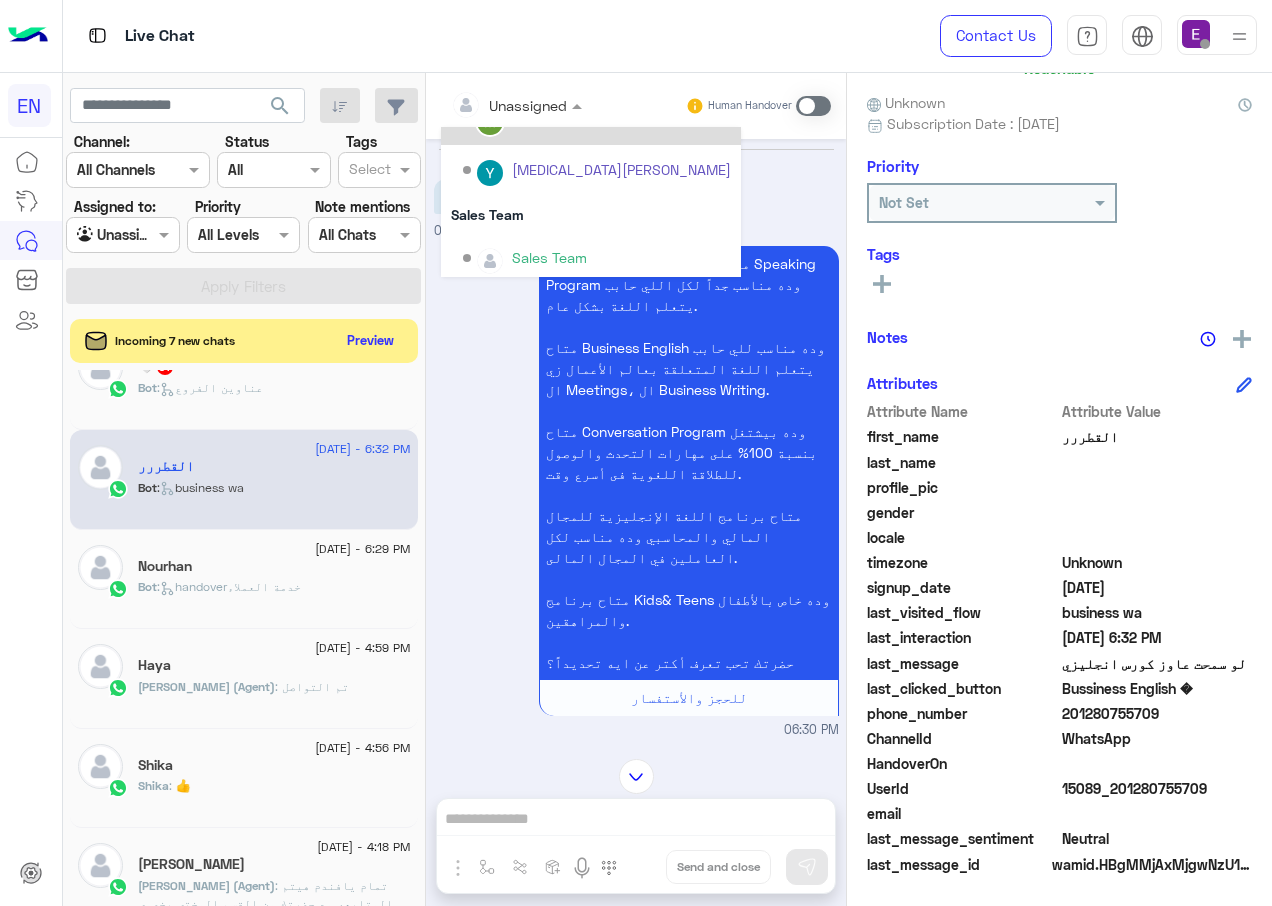 scroll, scrollTop: 332, scrollLeft: 0, axis: vertical 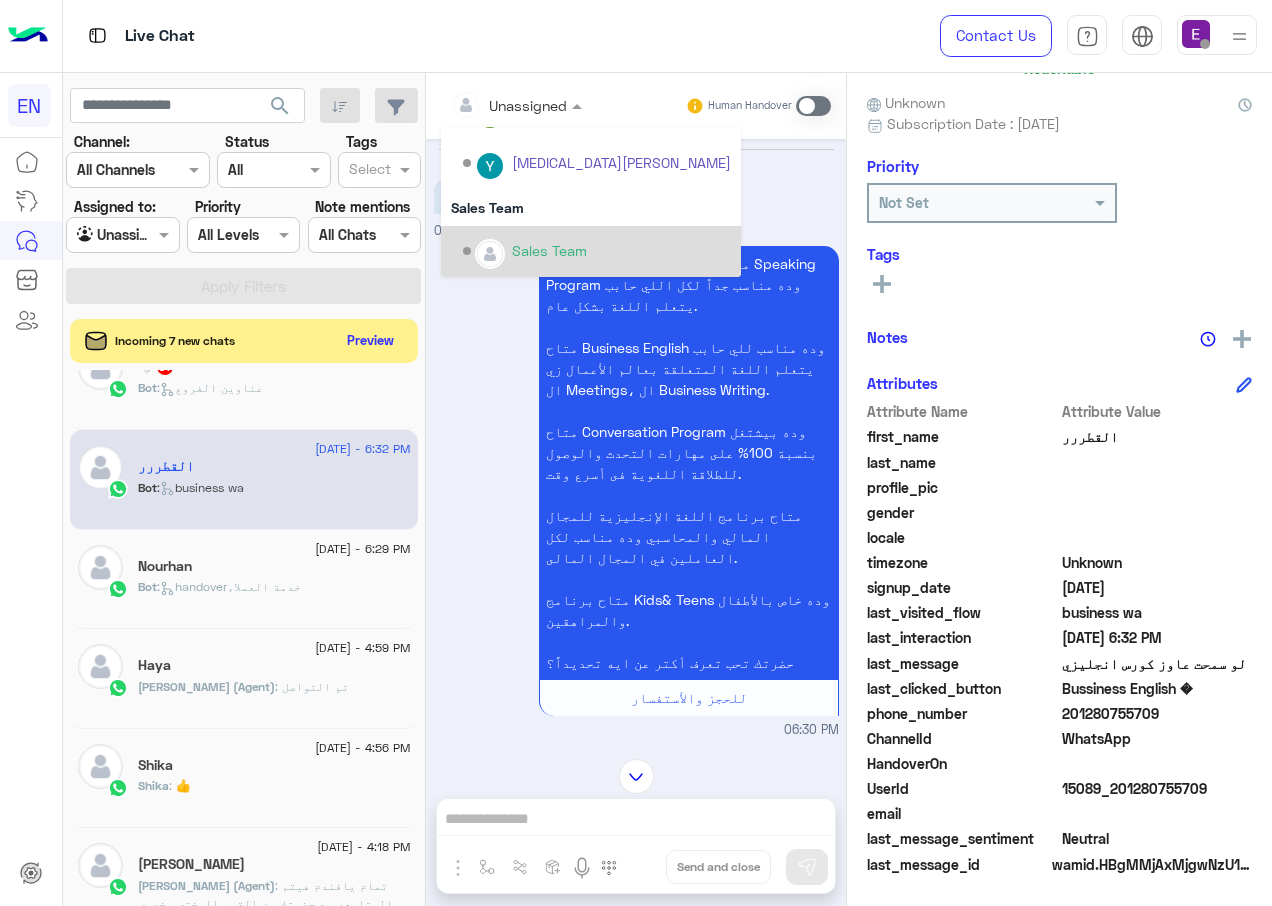 click on "متاح أكتر من برنامج متخصص زي Speaking Program وده مناسب جداً لكل اللي حابب يتعلم اللغة بشكل عام. متاح Business English وده مناسب للي حابب يتعلم اللغة المتعلقة بعالم الأعمال زي ال Meetings، ال Business Writing.  متاح Conversation Program وده بيشتغل بنسبة 100% على مهارات التحدث والوصول للطلاقة اللغوية فى أسرع وقت.  متاح برنامج اللغة الإنجليزية للمجال المالي والمحاسبي وده مناسب لكل العاملين في المجال المالى. متاح برنامج Kids& Teens وده خاص بالأطفال والمراهقين. حضرتك تحب تعرف أكتر عن ايه تحديداً؟  للحجز والأستفسار     06:30 PM" at bounding box center (636, 490) 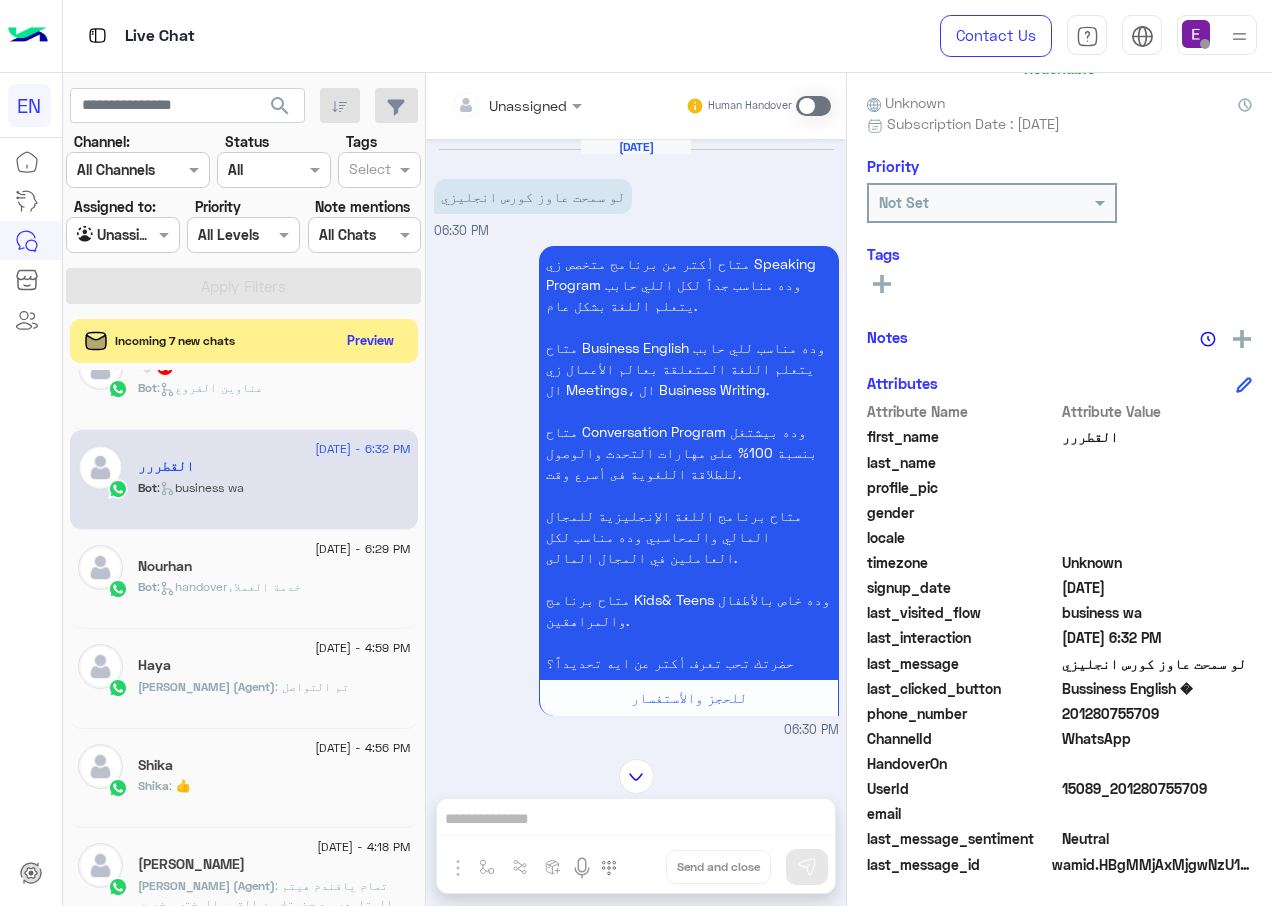 click on "Unassigned" at bounding box center [509, 105] 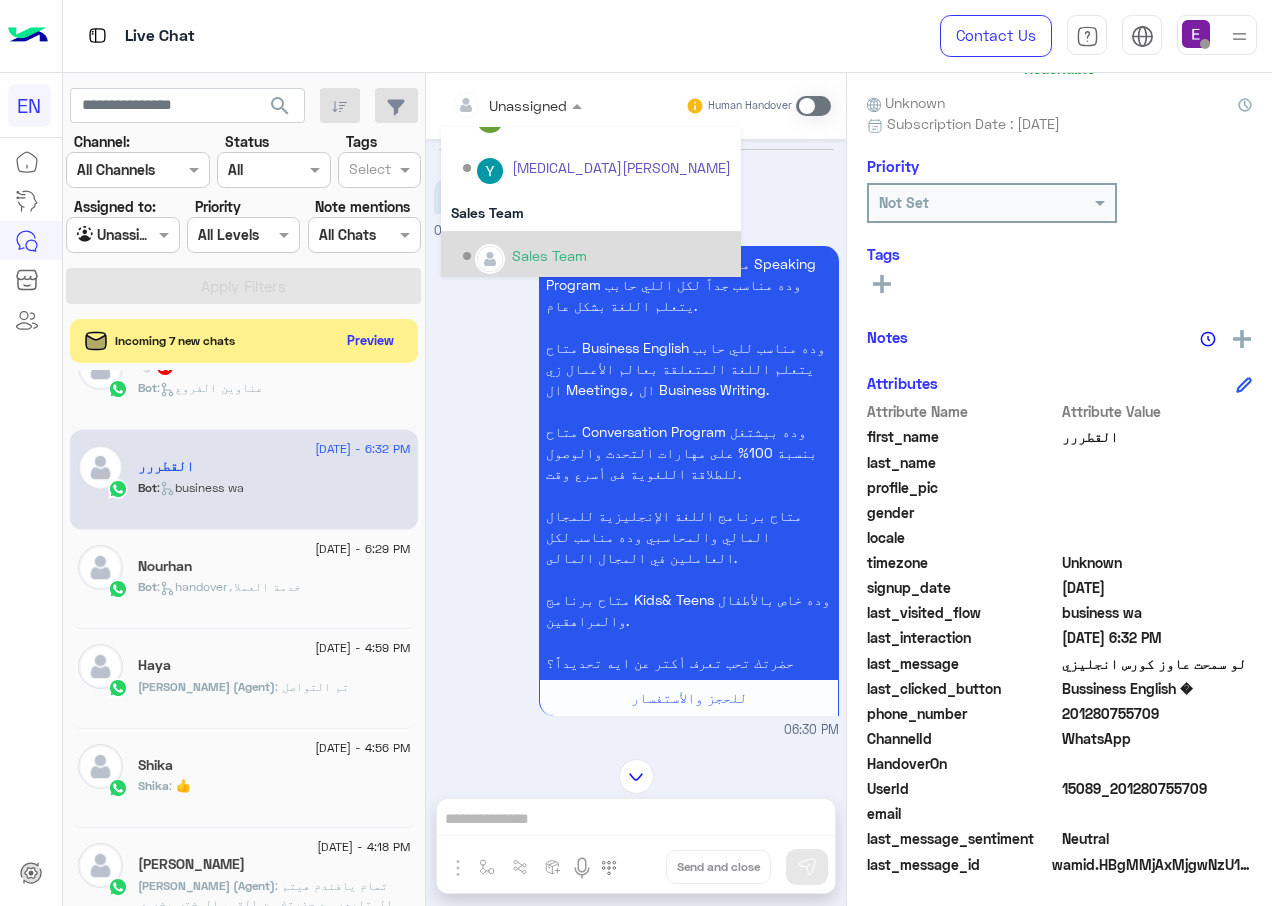 scroll, scrollTop: 332, scrollLeft: 0, axis: vertical 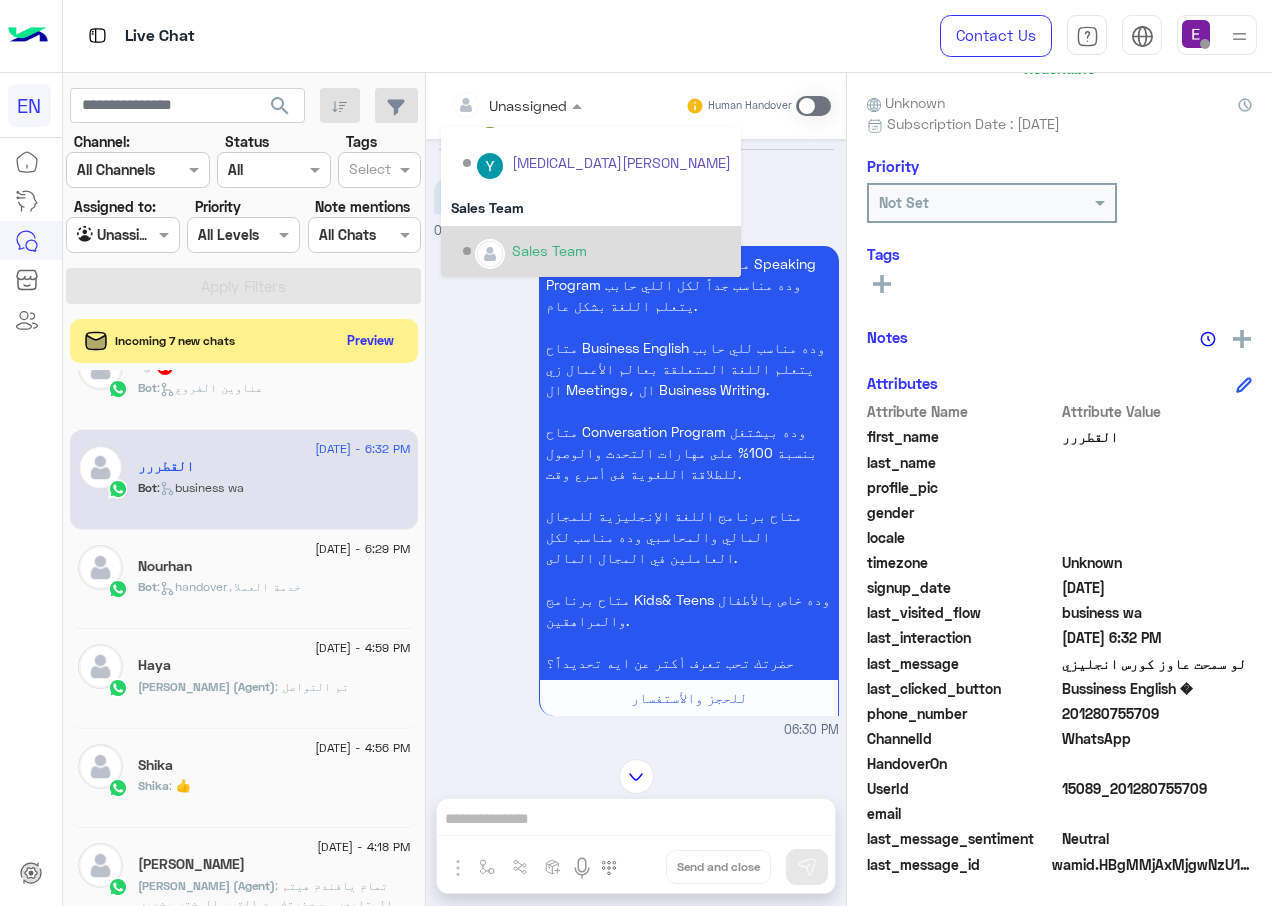 click on "Sales Team" at bounding box center (549, 250) 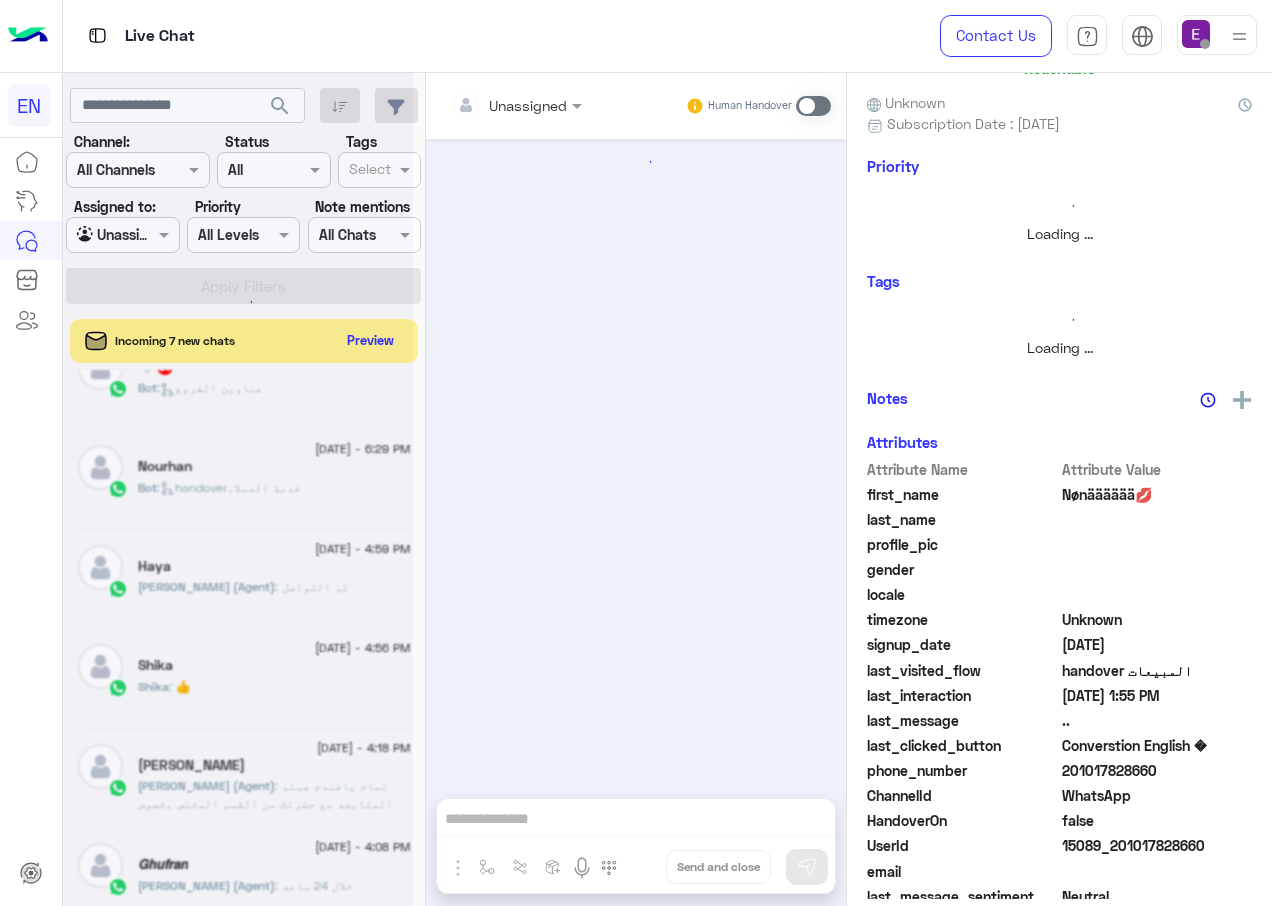 scroll, scrollTop: 200, scrollLeft: 0, axis: vertical 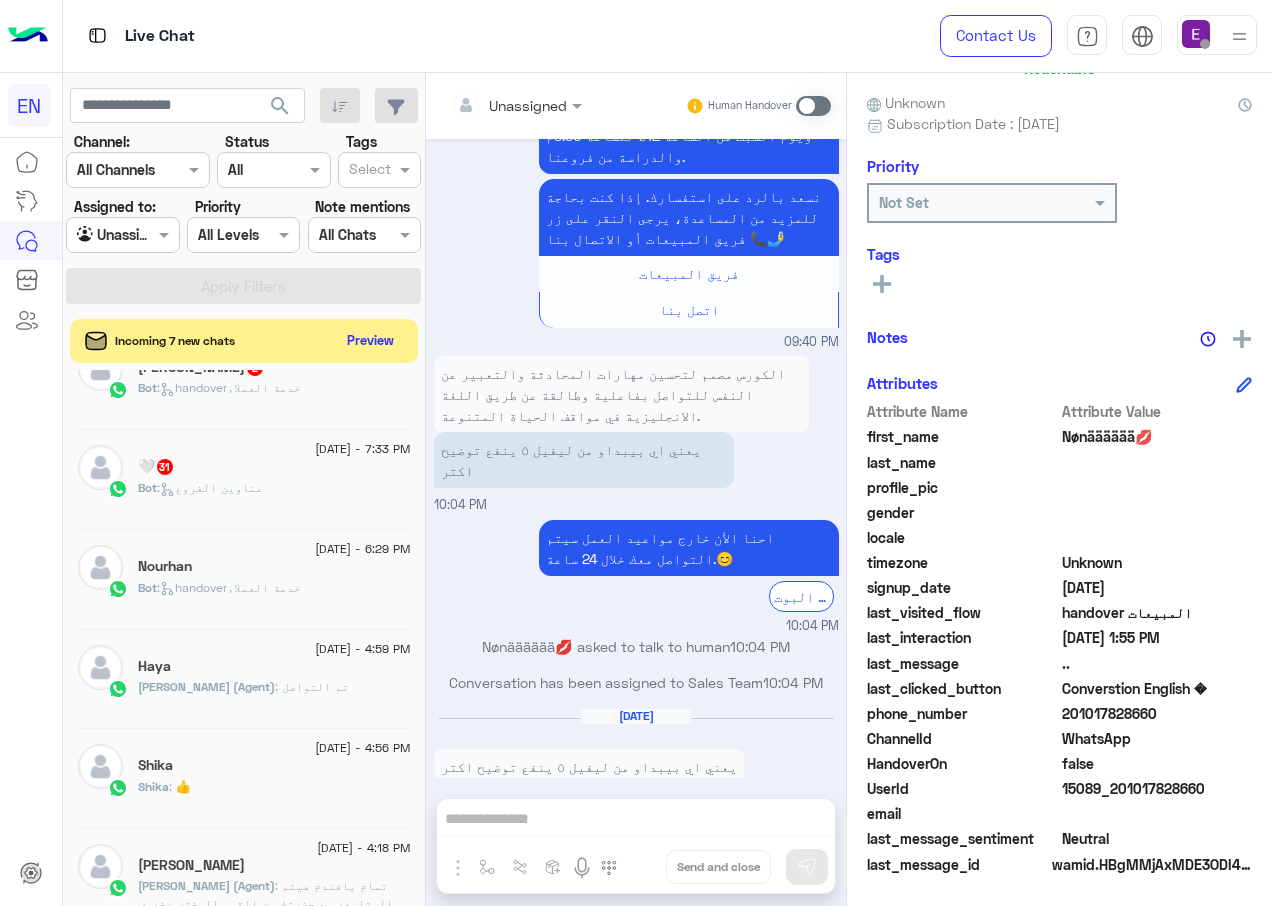 click on "Bot :   عناوين الفروع" 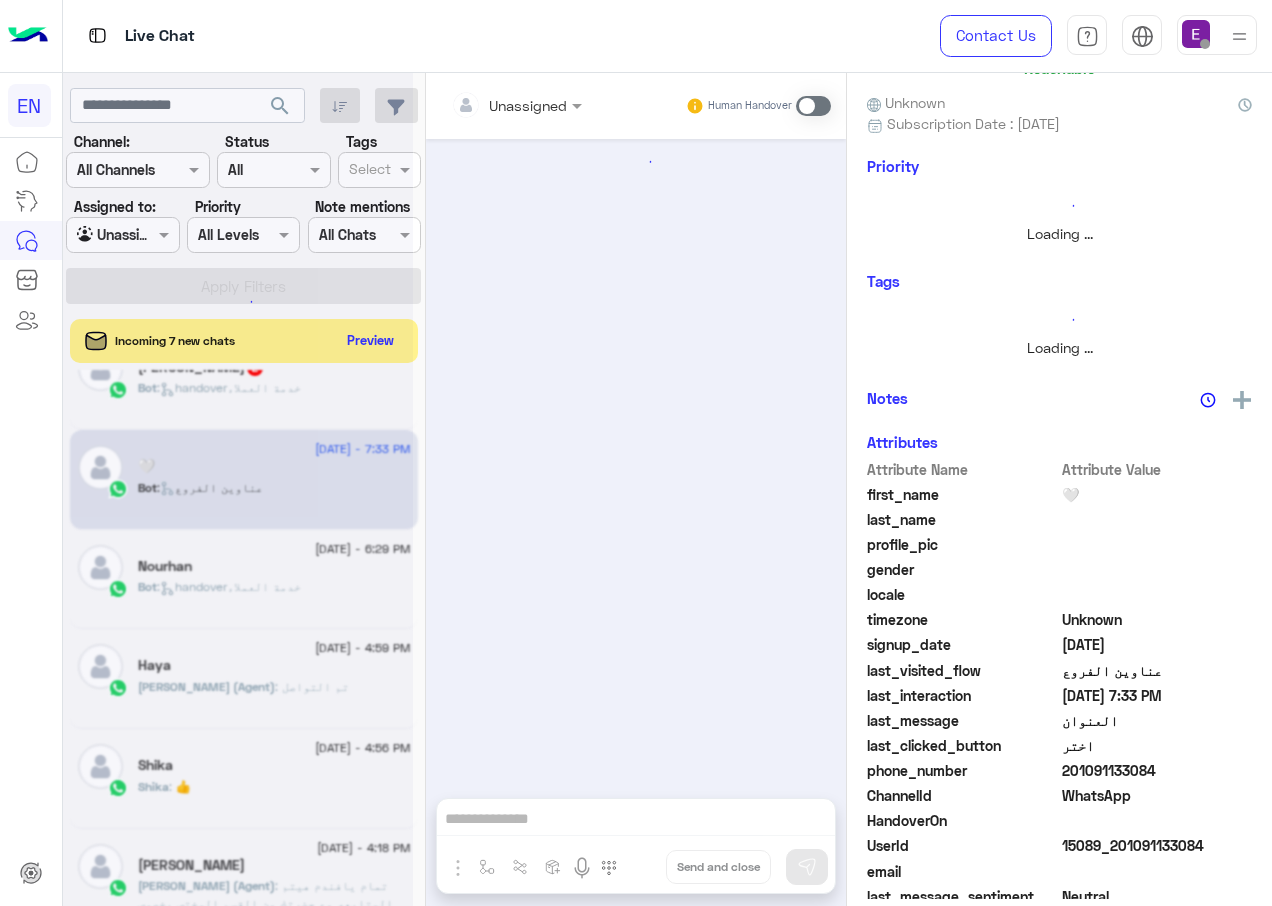scroll, scrollTop: 200, scrollLeft: 0, axis: vertical 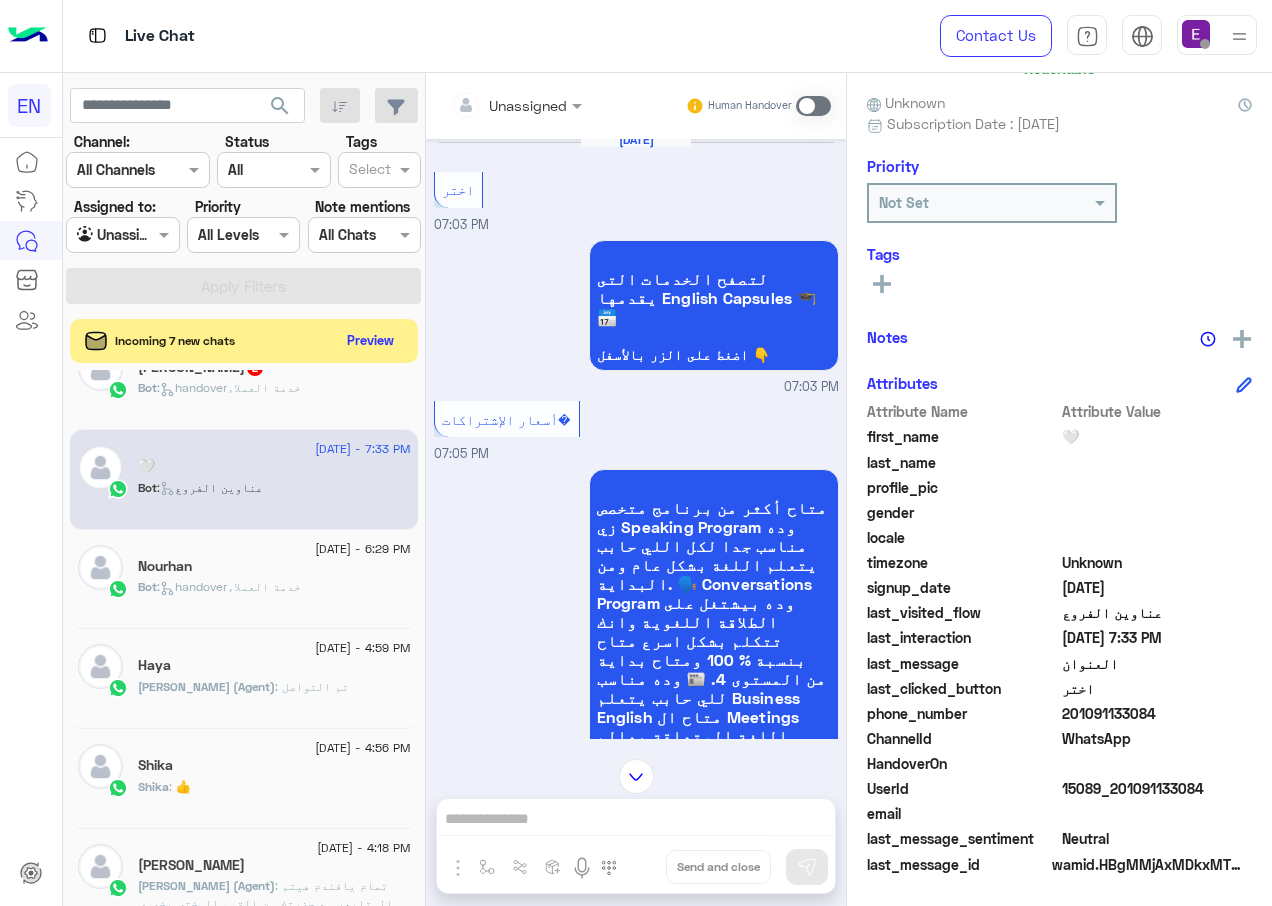 click at bounding box center [491, 105] 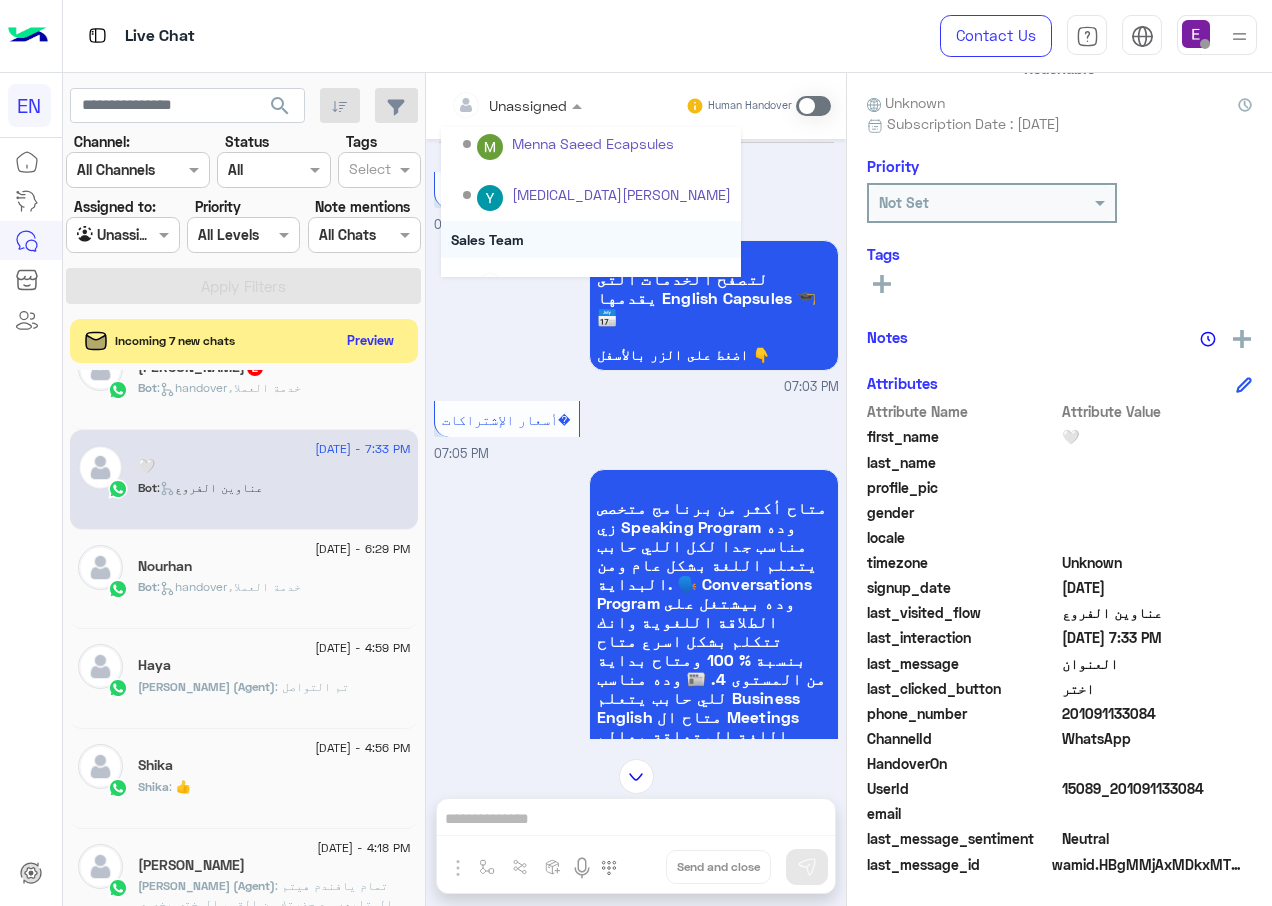 scroll, scrollTop: 332, scrollLeft: 0, axis: vertical 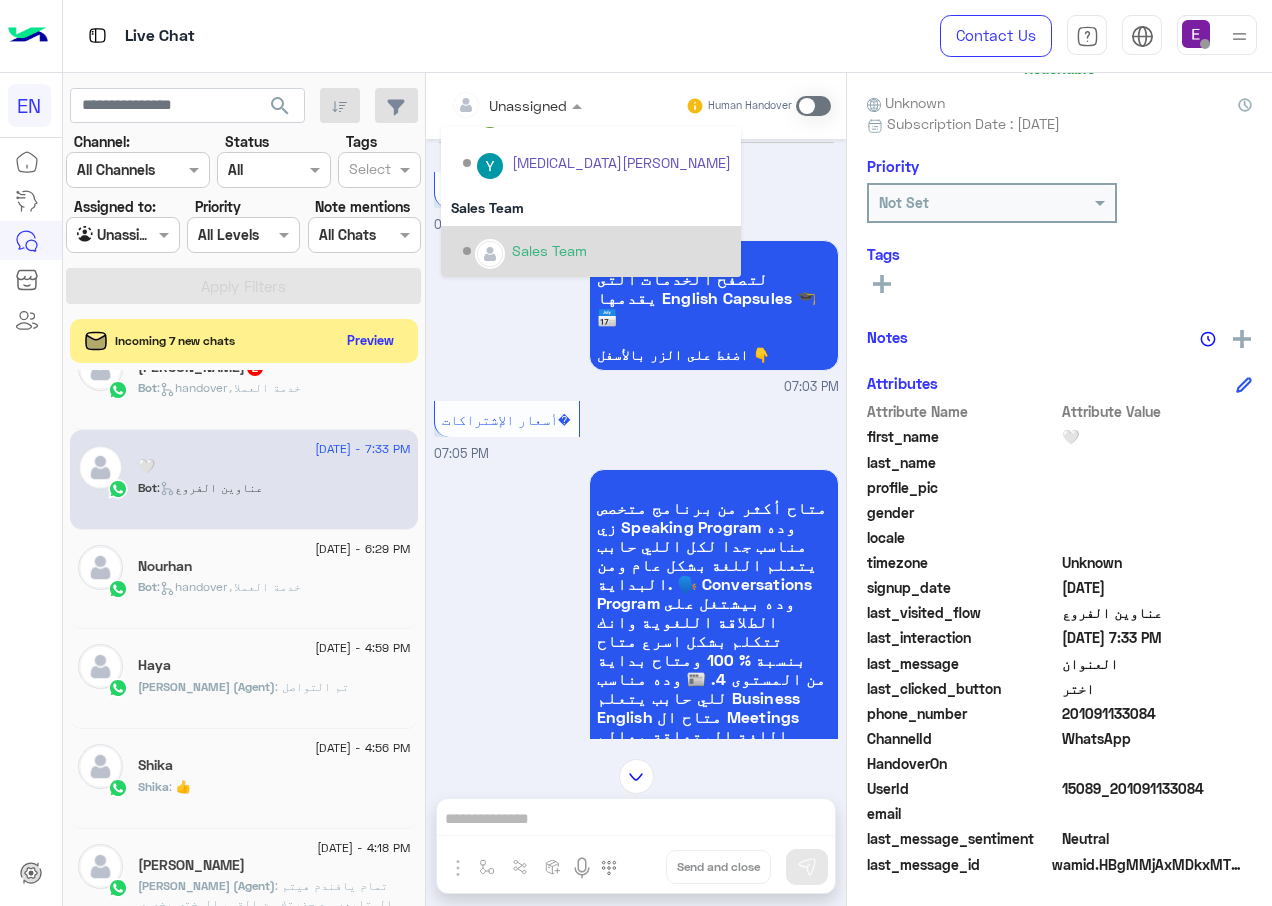 click on "Sales Team" at bounding box center (549, 250) 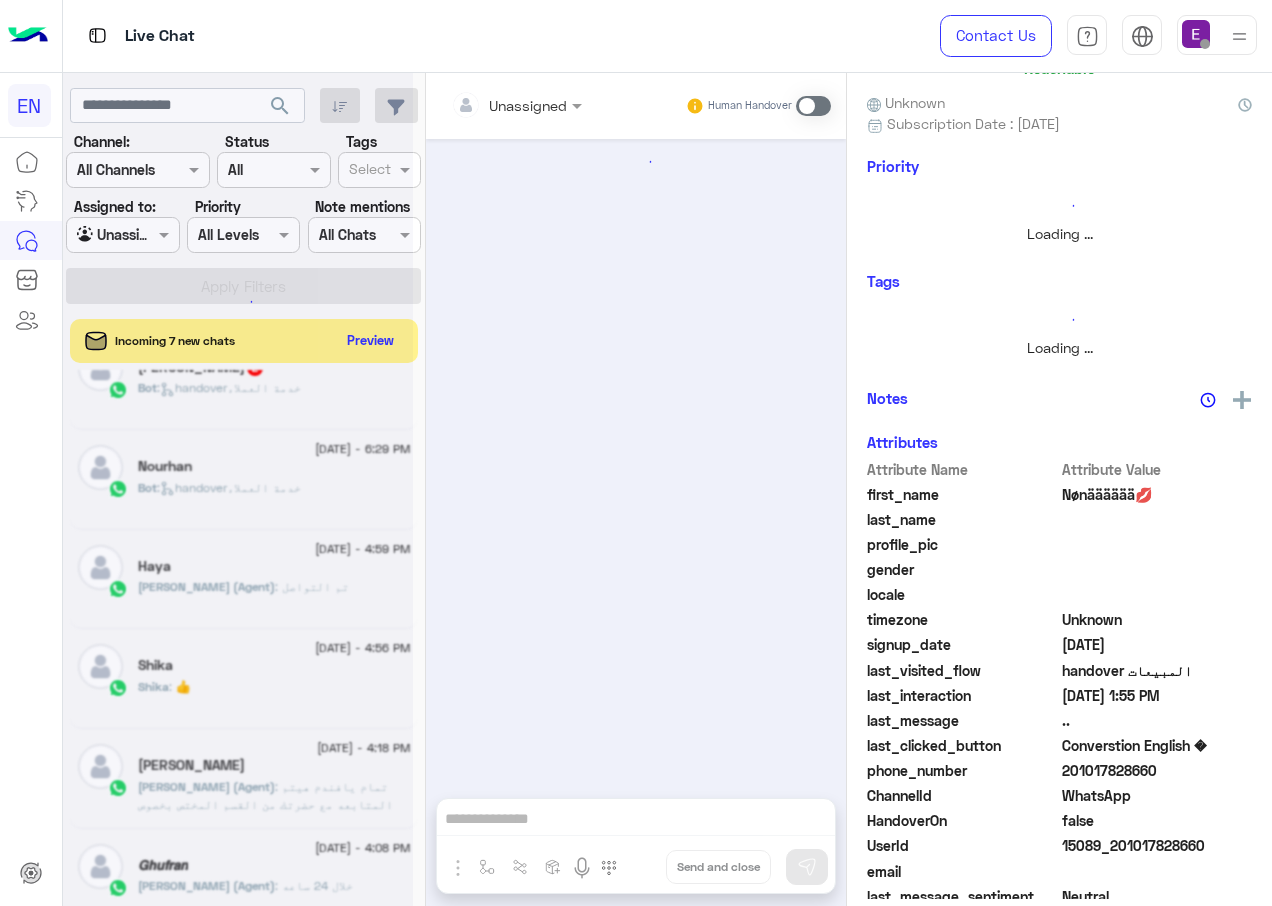 scroll, scrollTop: 200, scrollLeft: 0, axis: vertical 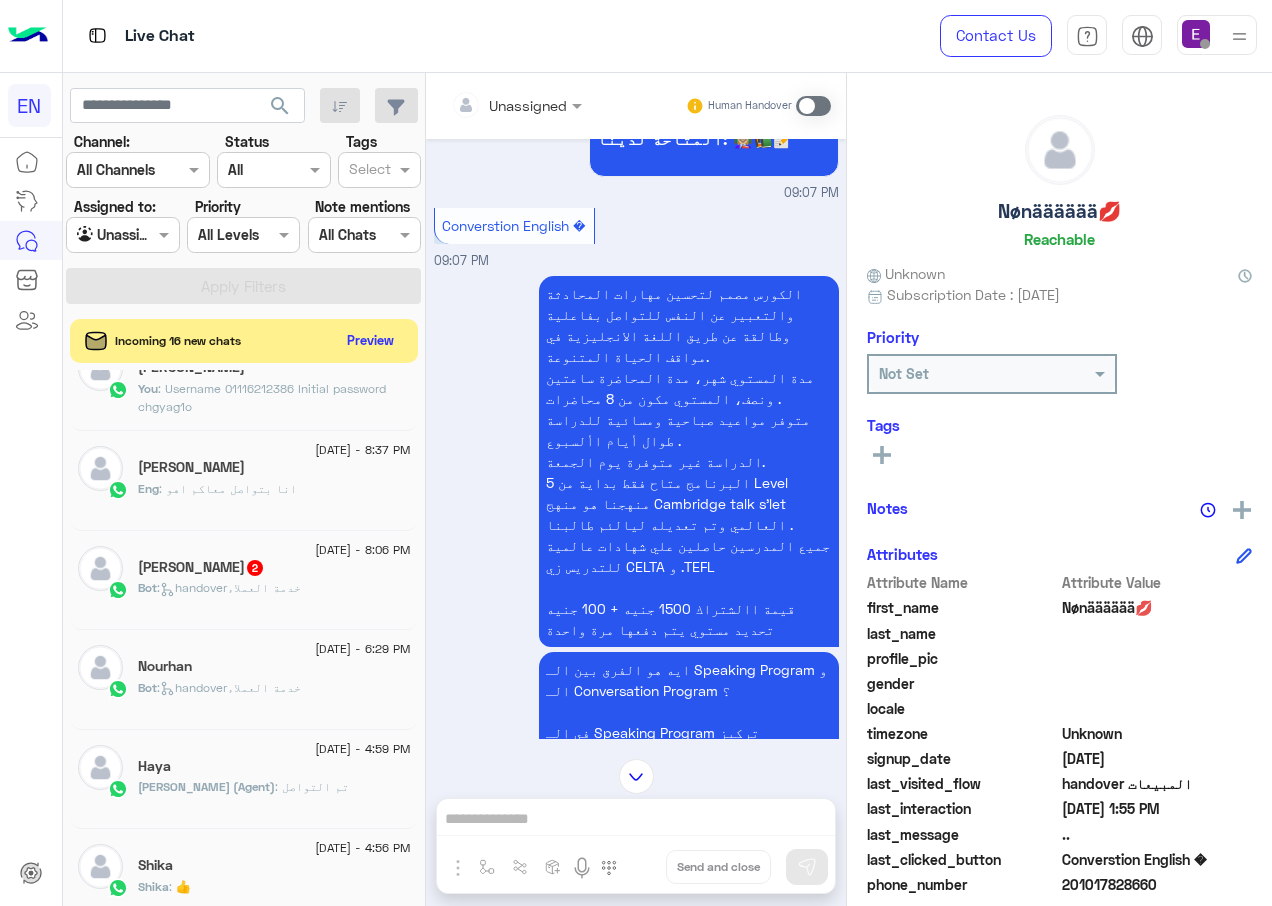 click on "Bot :   handoverخدمة العملاء" 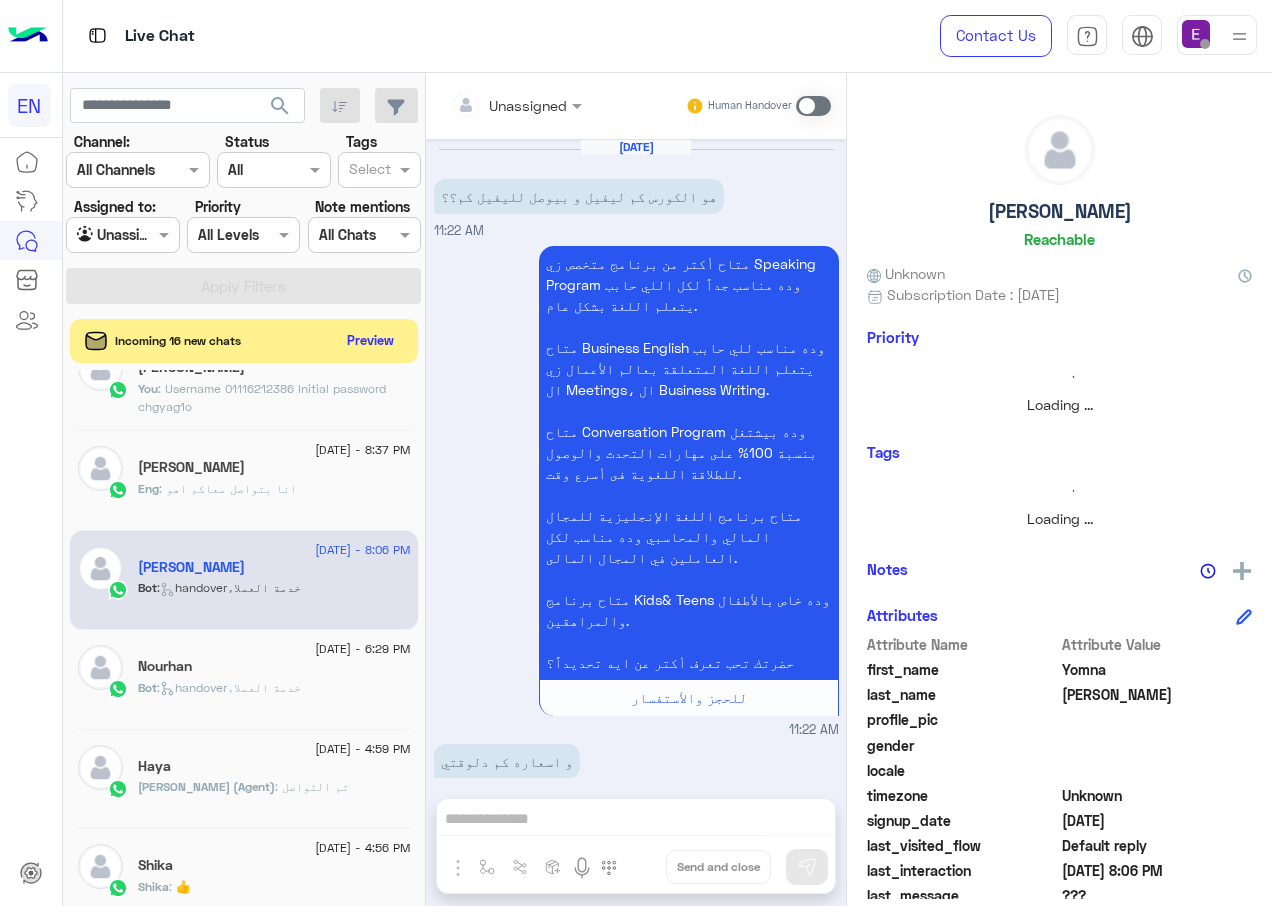 scroll, scrollTop: 973, scrollLeft: 0, axis: vertical 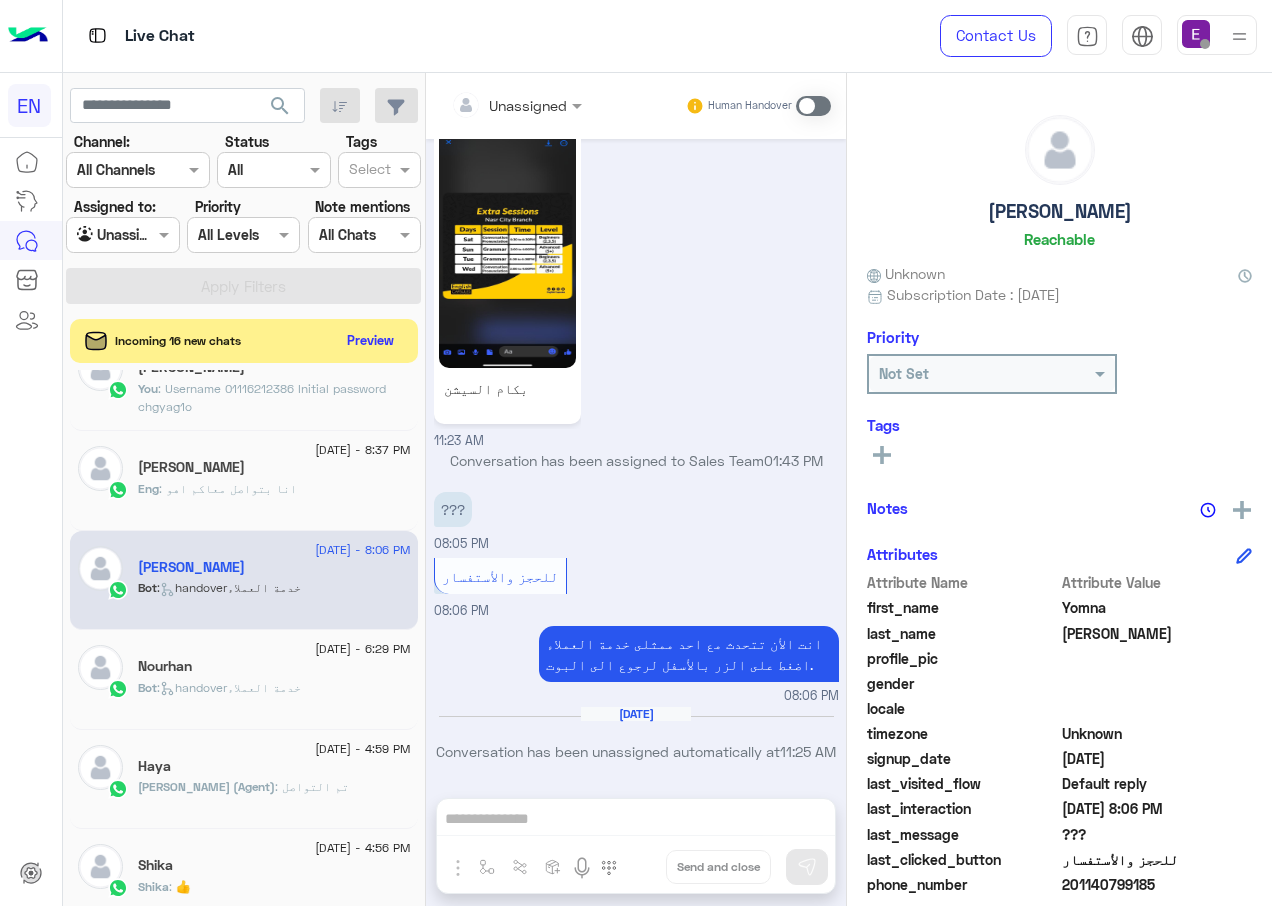 click at bounding box center [813, 106] 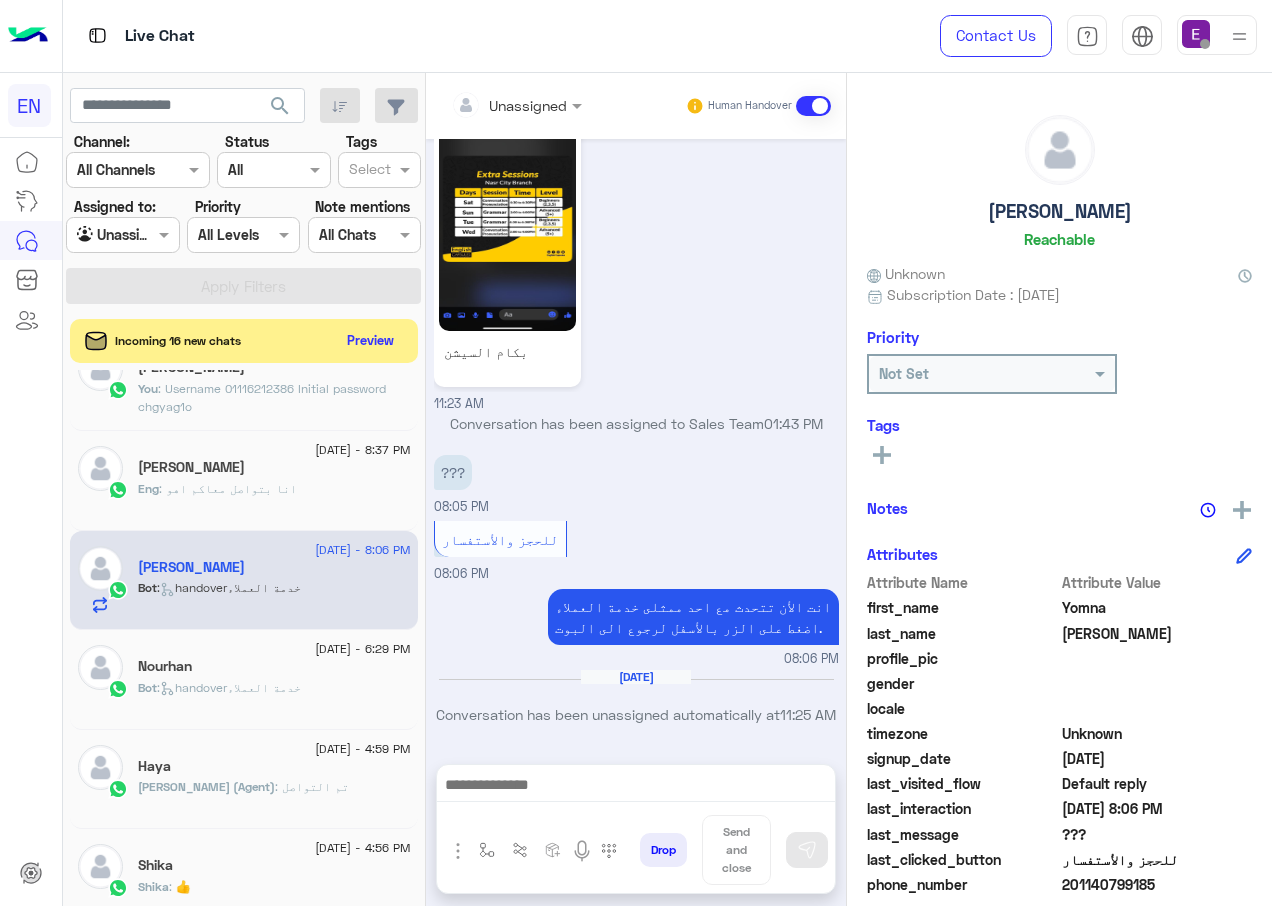 click at bounding box center [813, 106] 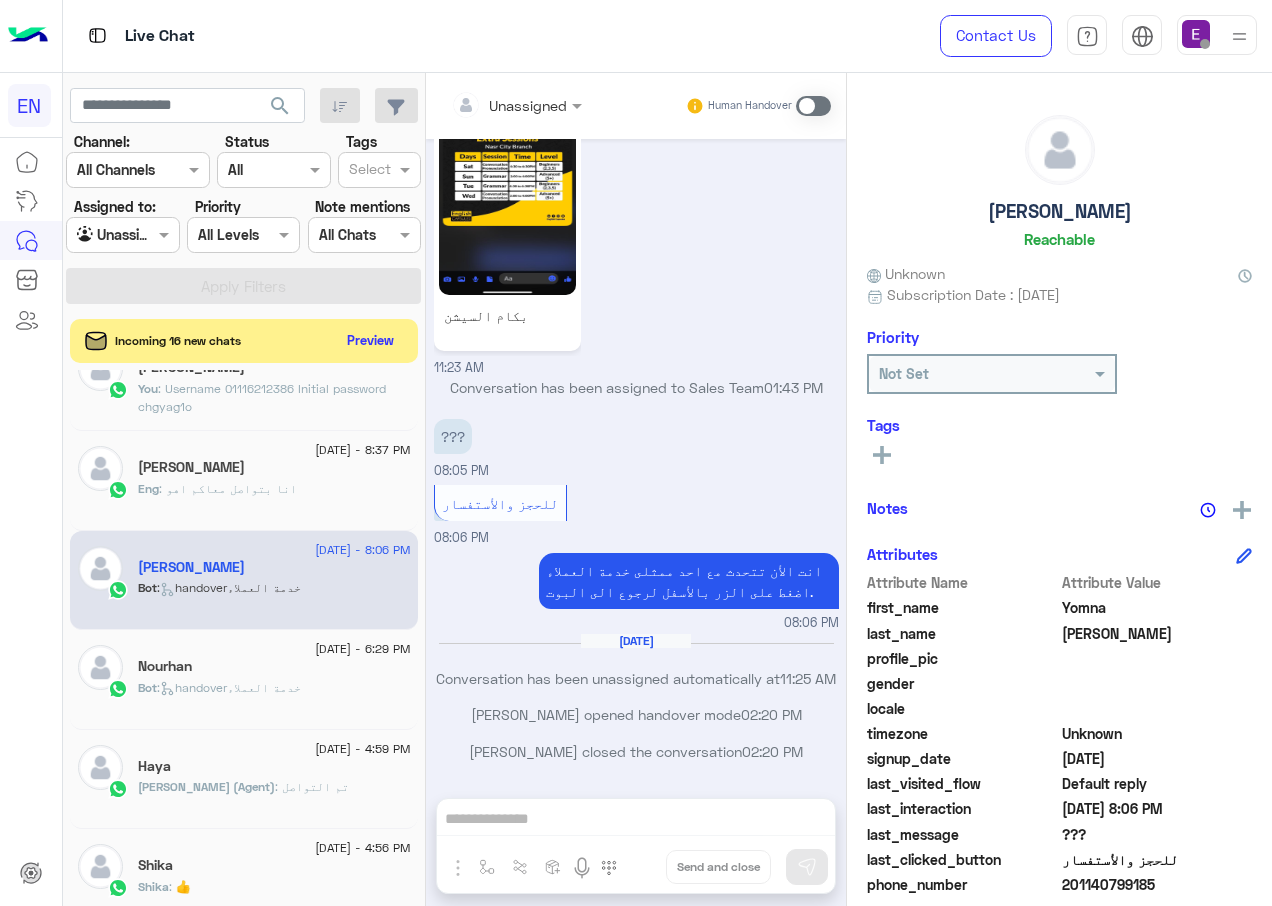click at bounding box center [813, 106] 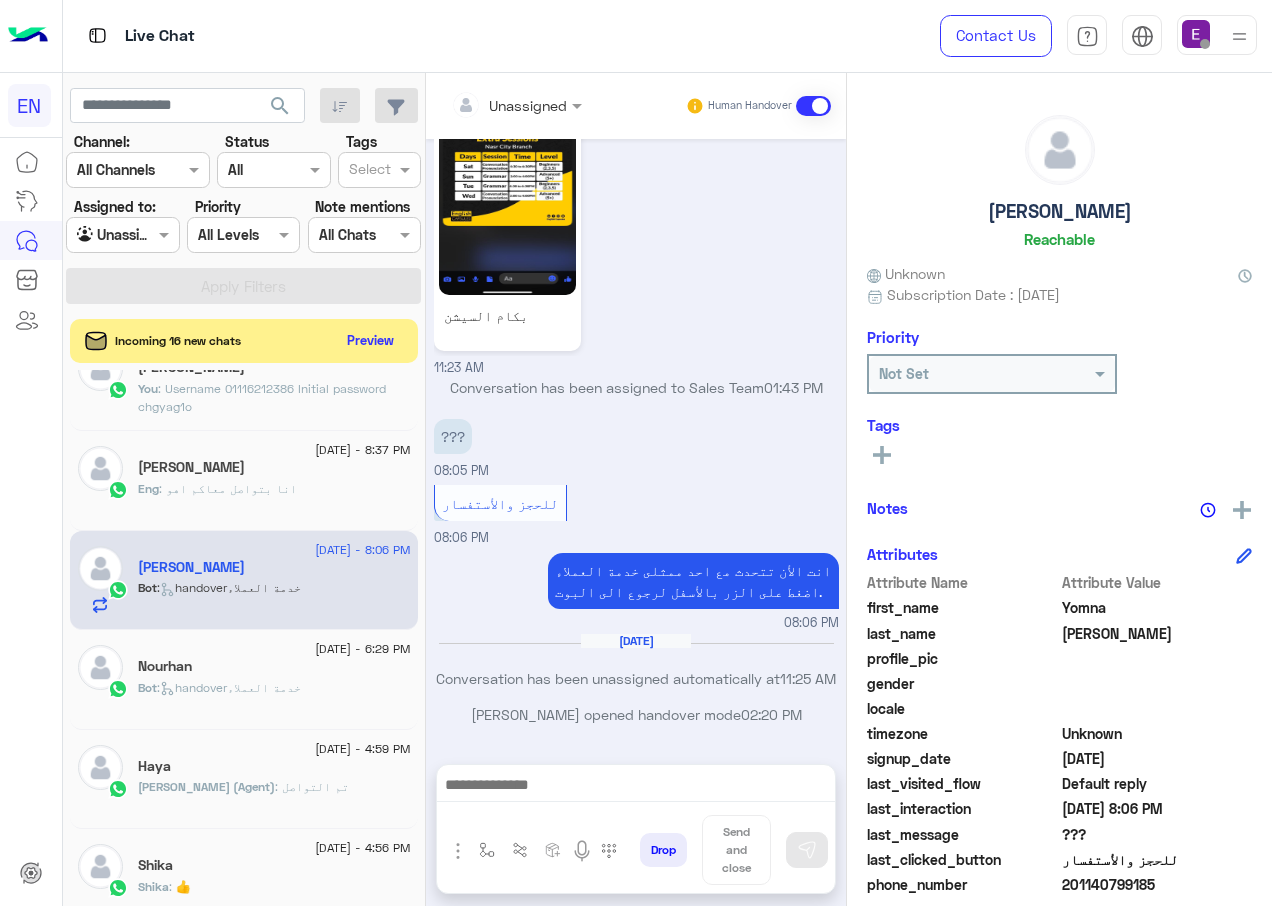 scroll, scrollTop: 1116, scrollLeft: 0, axis: vertical 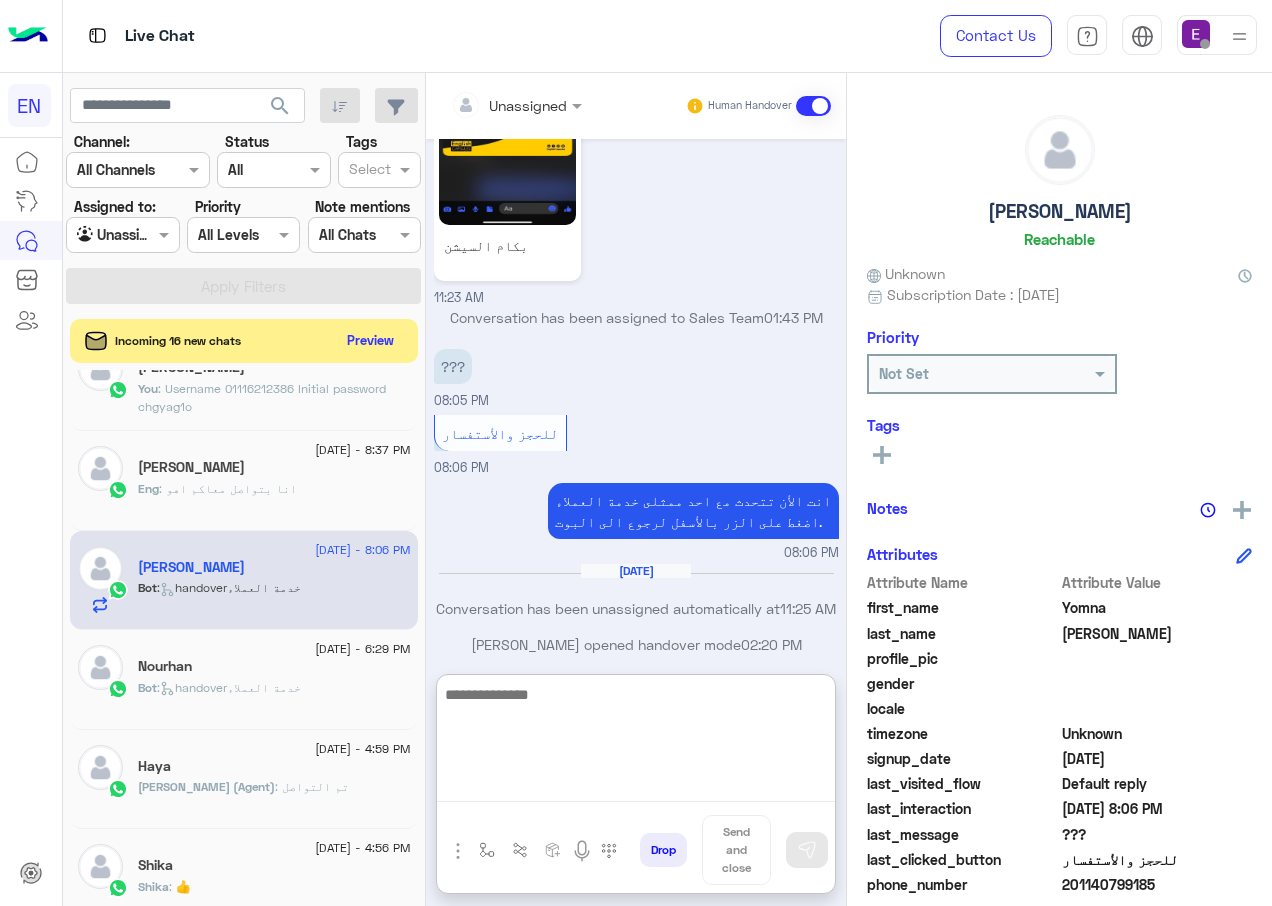 click at bounding box center (636, 742) 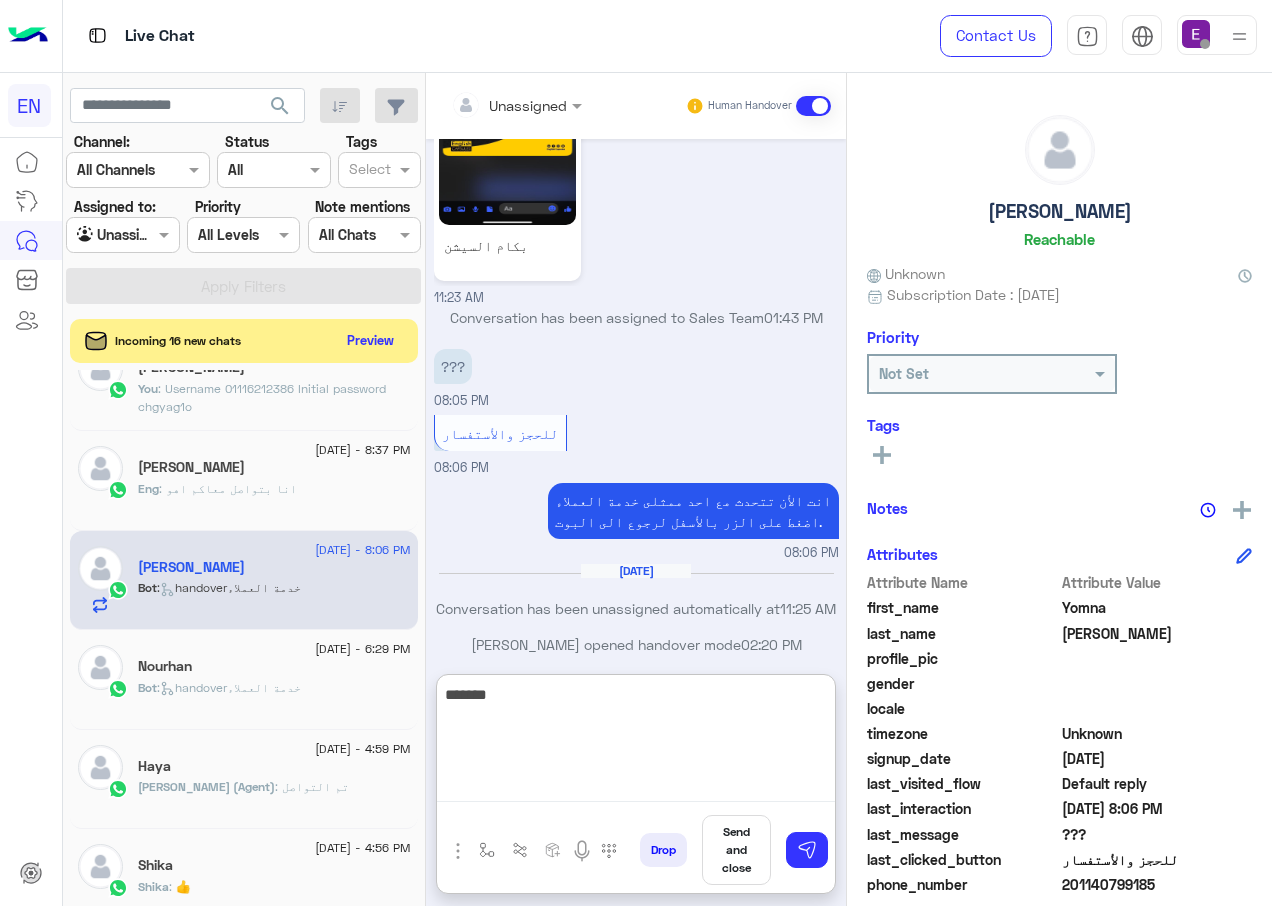 type on "*******" 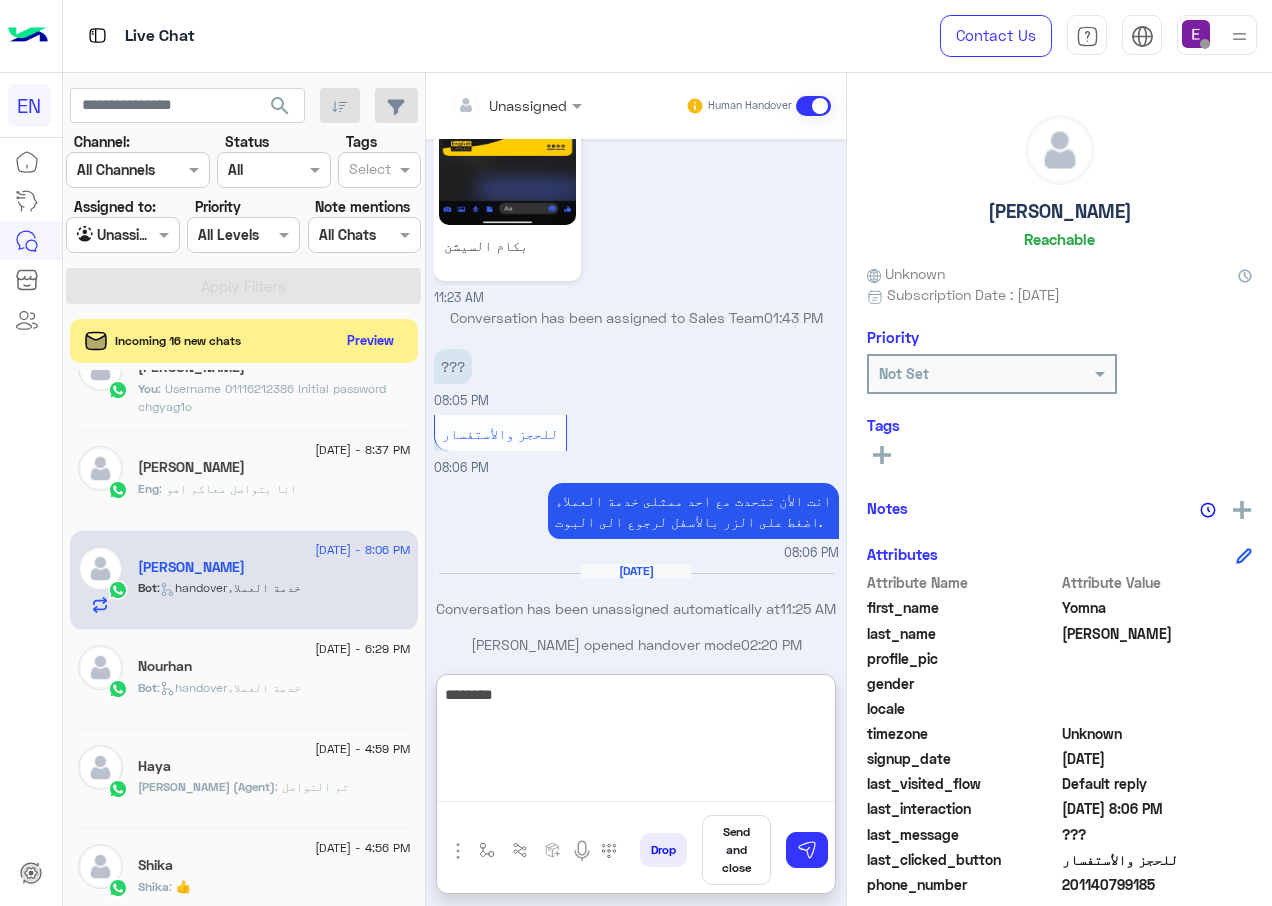 type 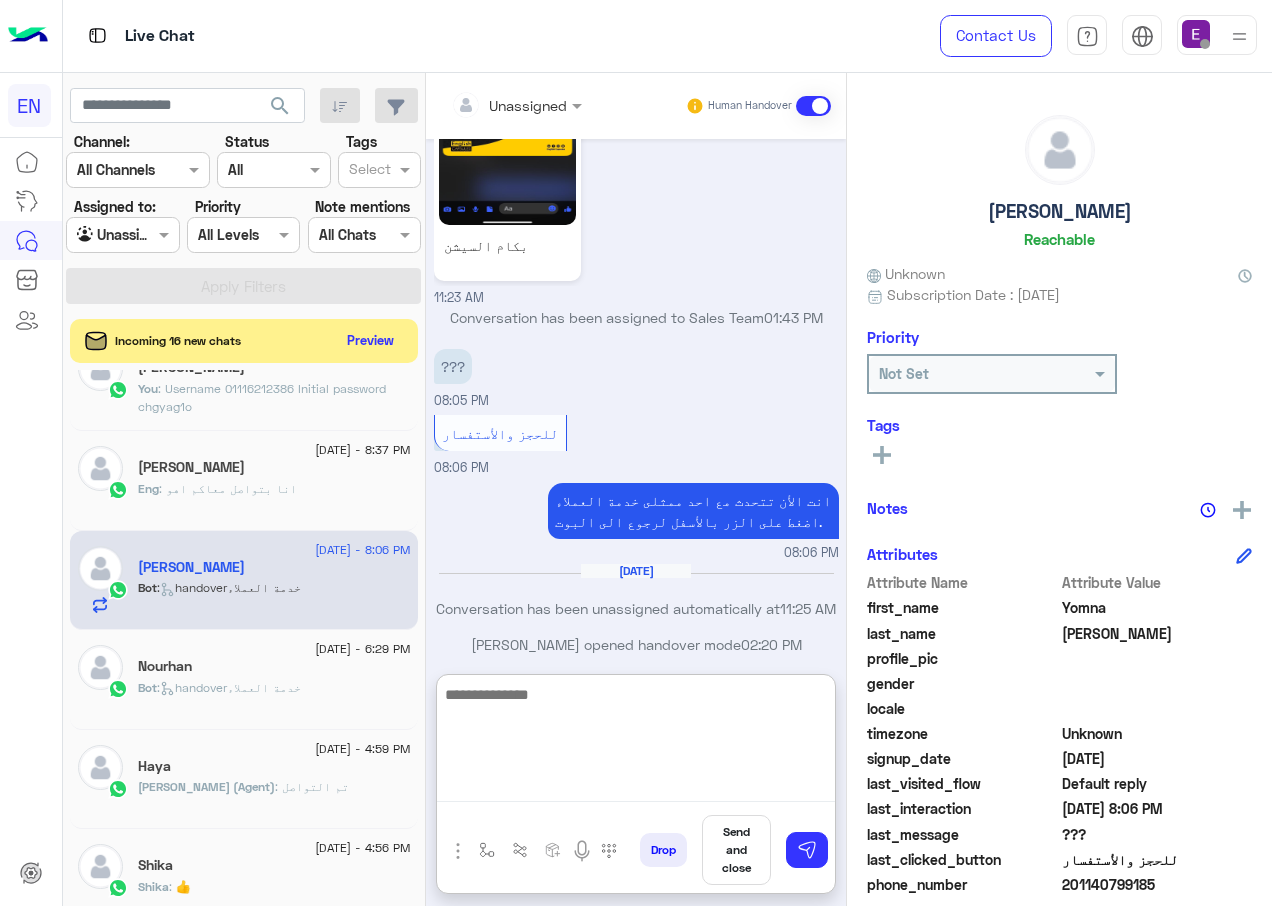 scroll, scrollTop: 1270, scrollLeft: 0, axis: vertical 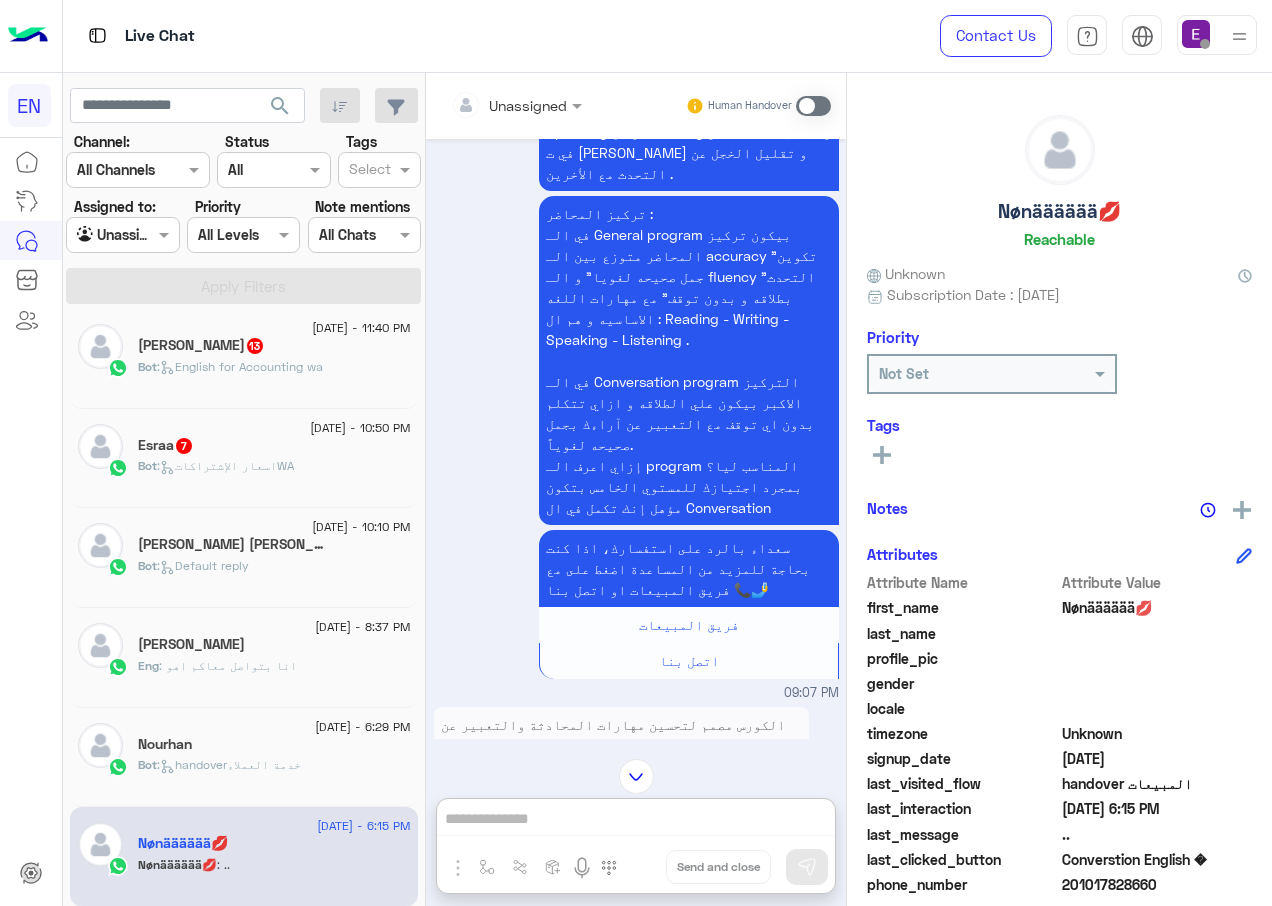 drag, startPoint x: 497, startPoint y: 81, endPoint x: 495, endPoint y: 92, distance: 11.18034 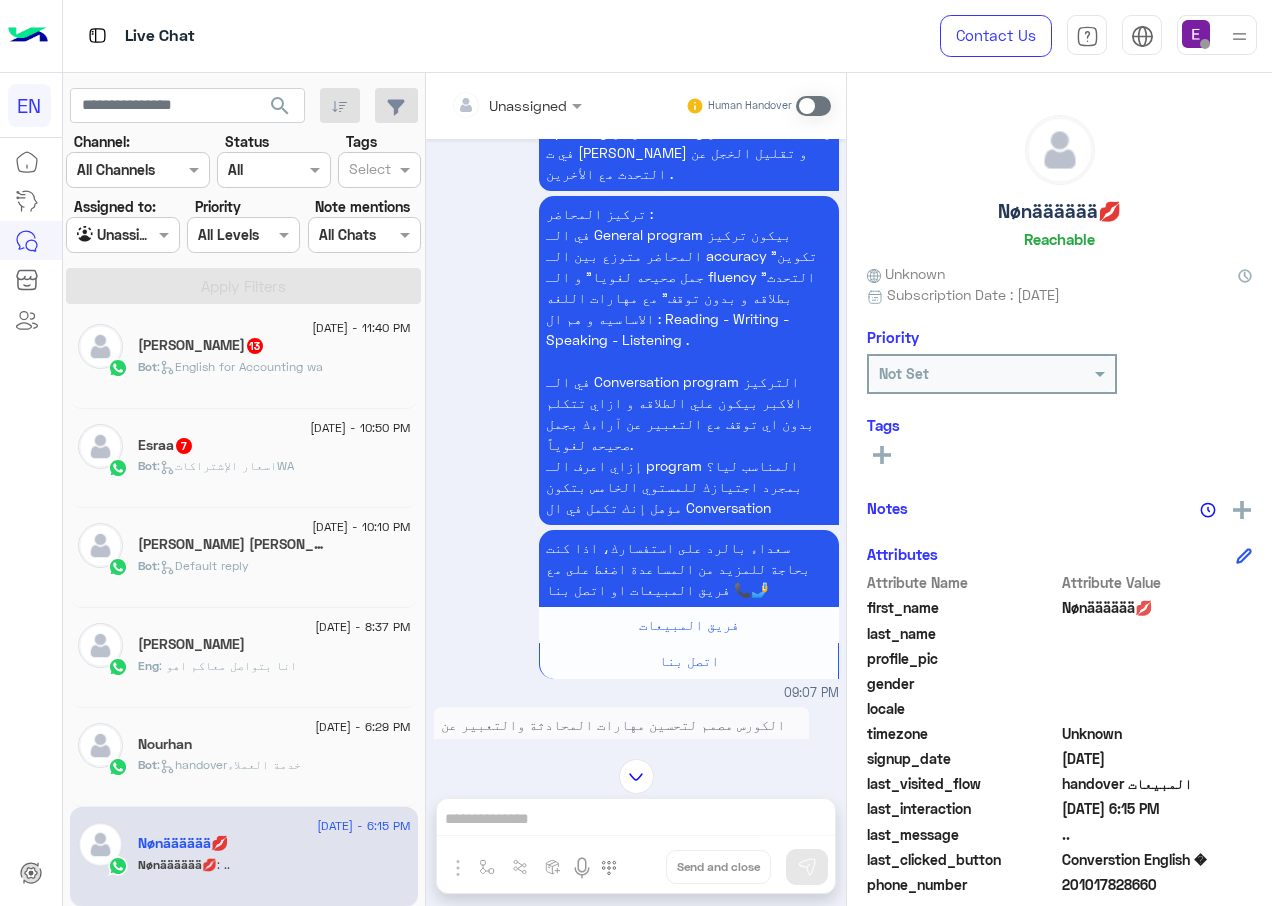 drag, startPoint x: 495, startPoint y: 92, endPoint x: 484, endPoint y: 122, distance: 31.95309 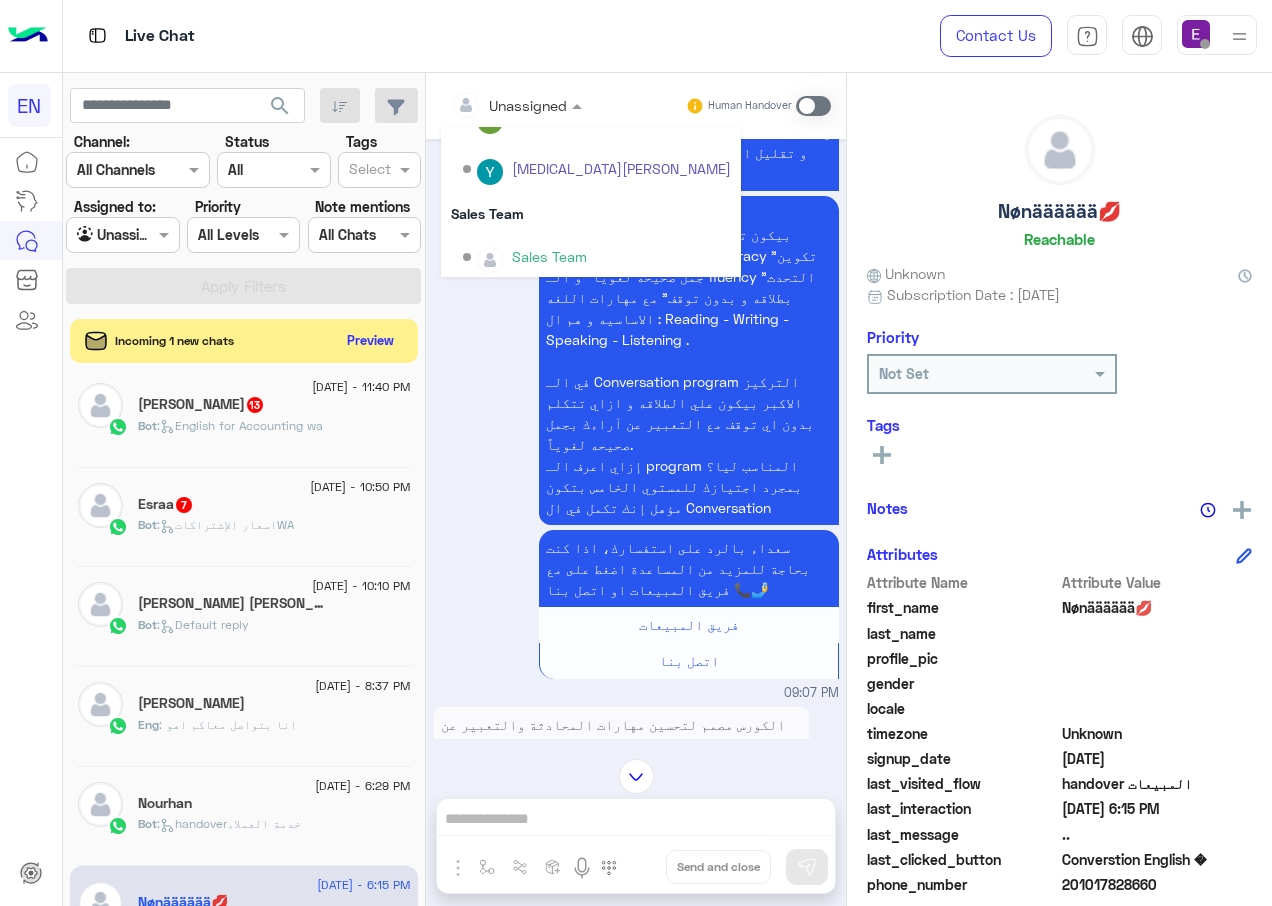 scroll, scrollTop: 332, scrollLeft: 0, axis: vertical 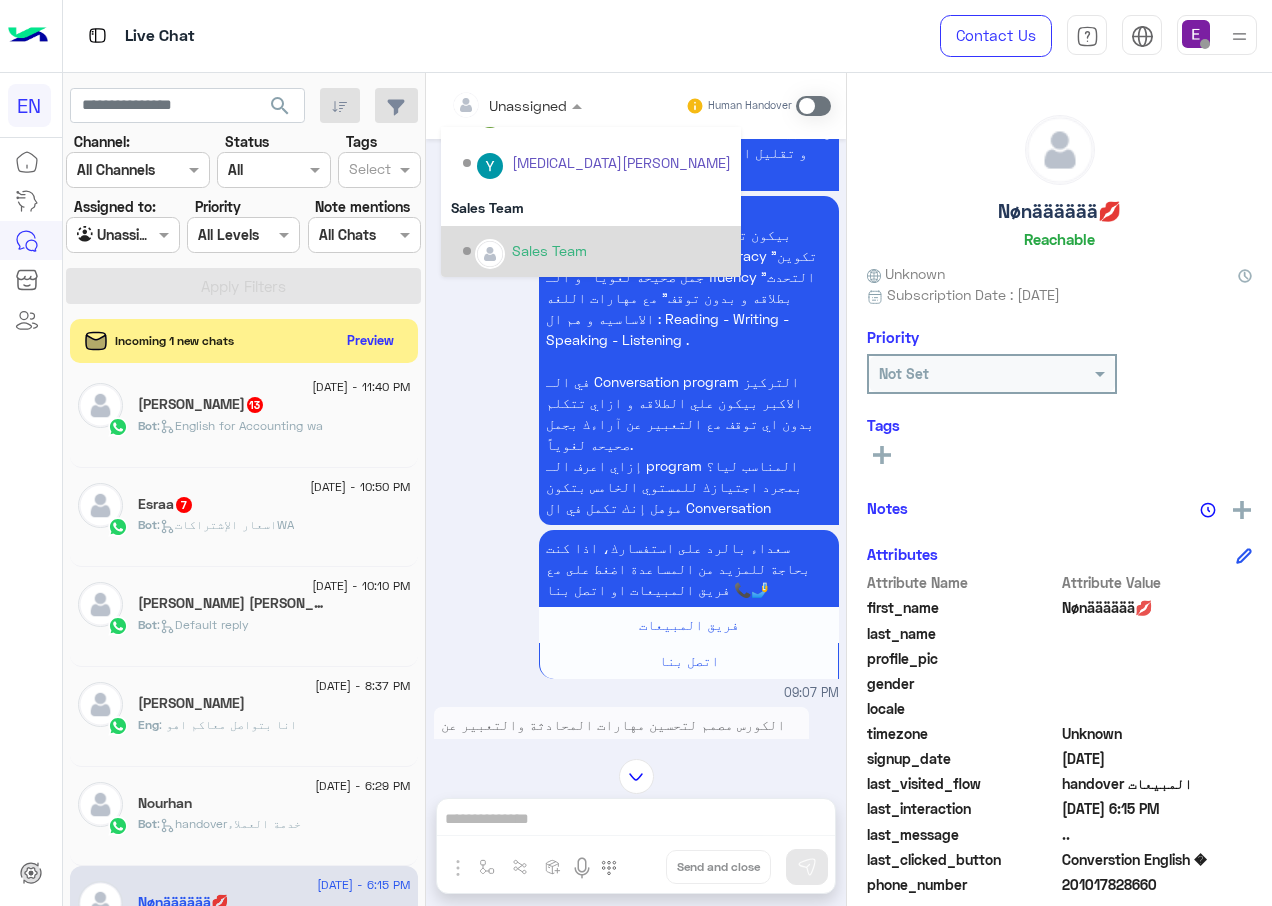 click on "Sales Team" at bounding box center (591, 251) 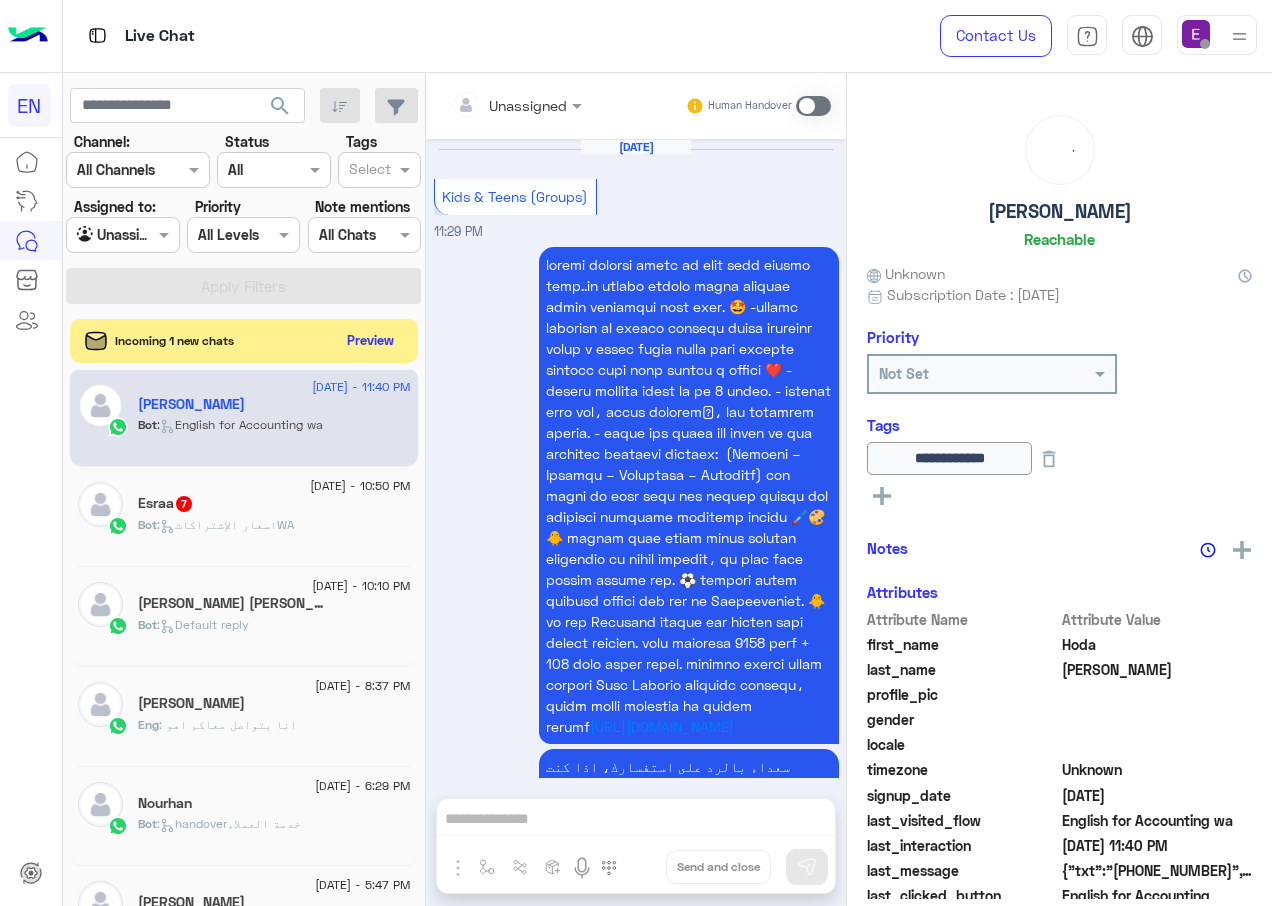 scroll, scrollTop: 5932, scrollLeft: 0, axis: vertical 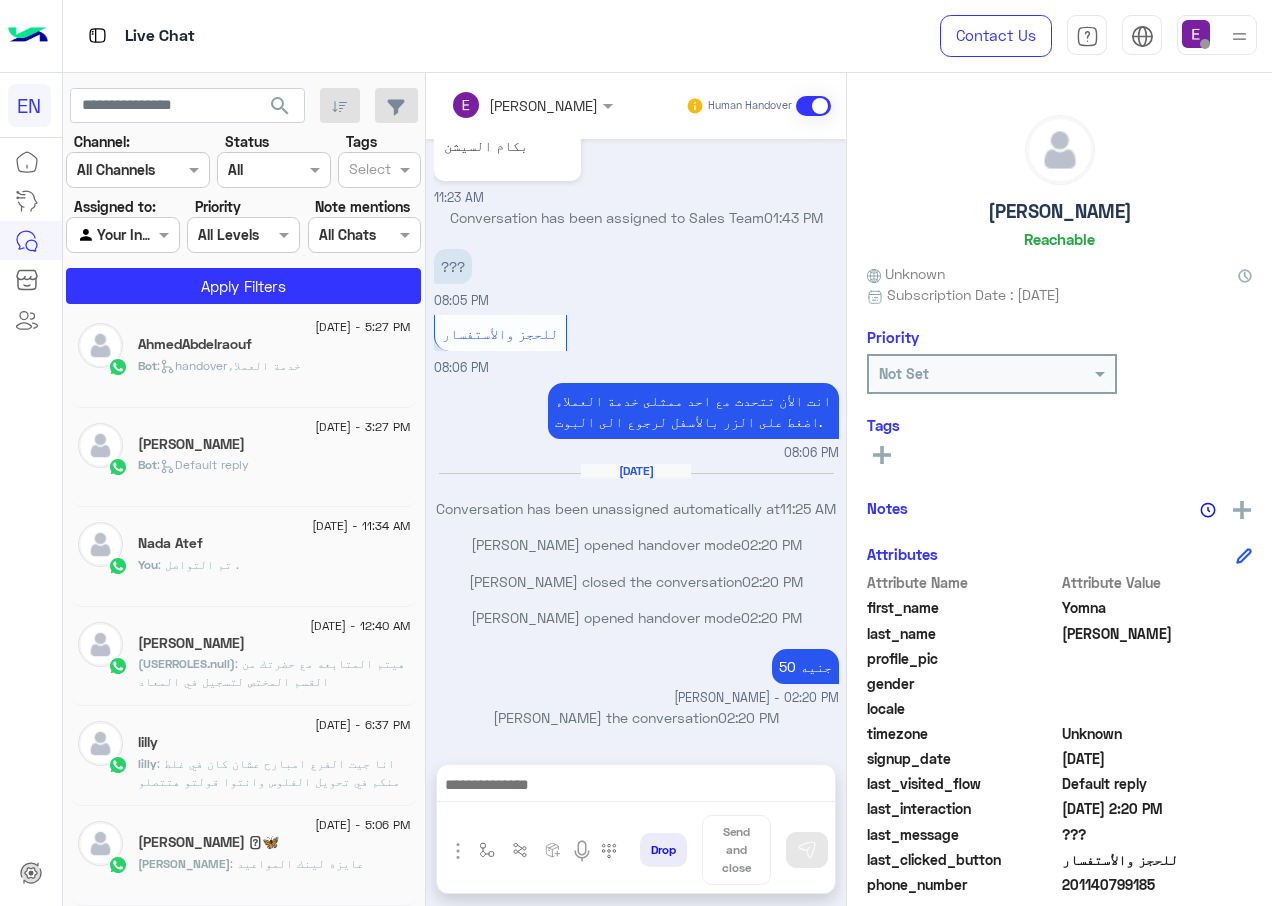 click at bounding box center [122, 234] 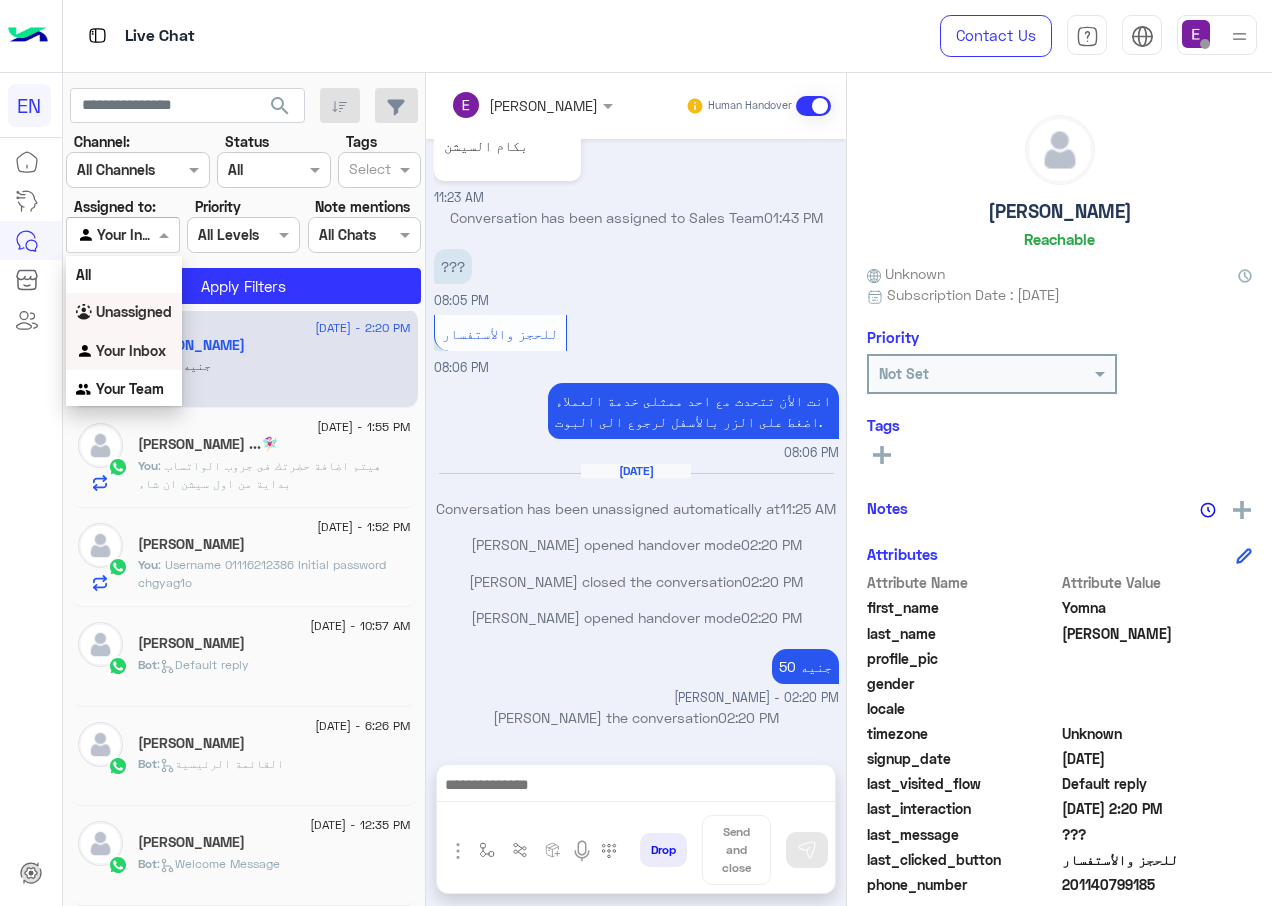click on "Unassigned" at bounding box center [124, 312] 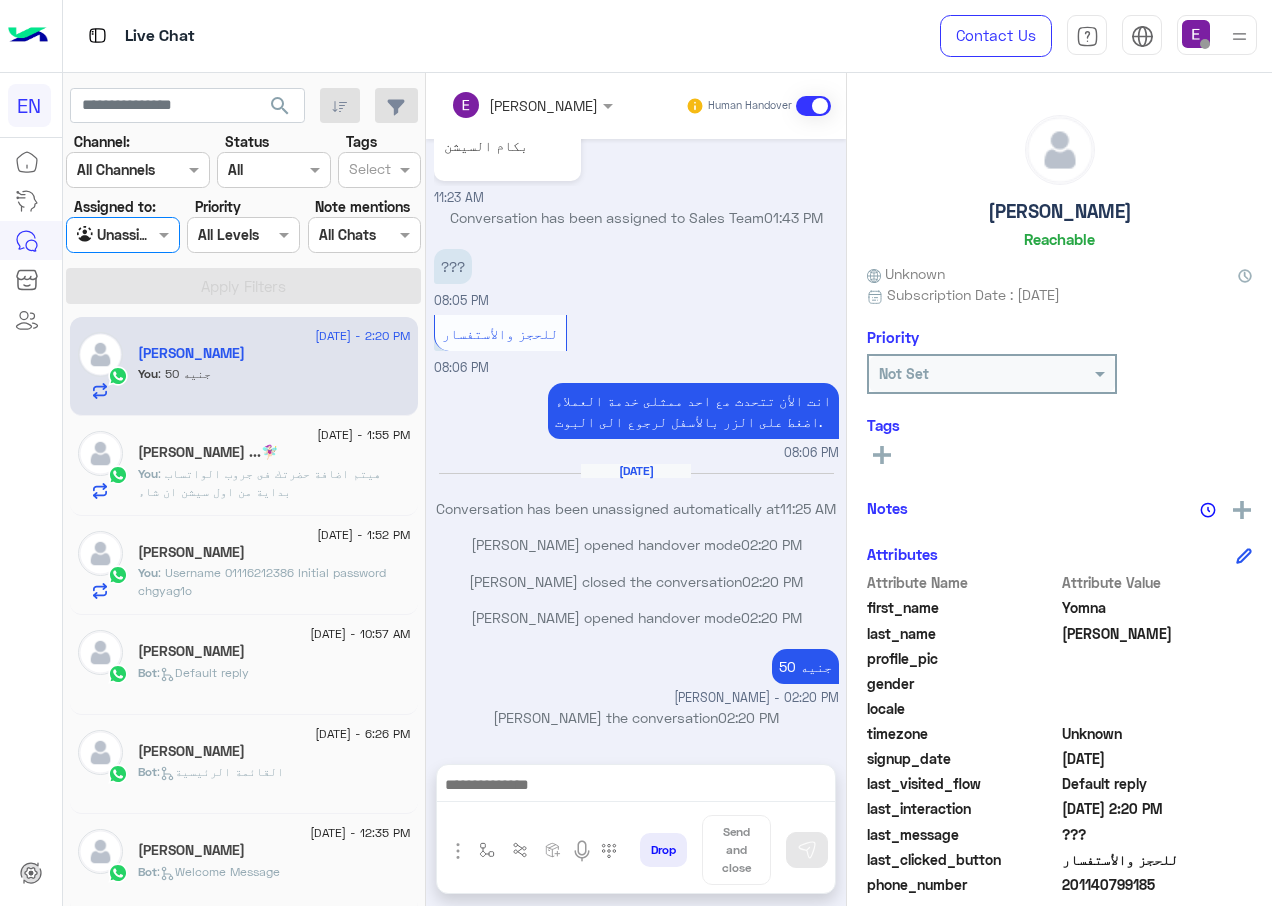 scroll, scrollTop: 0, scrollLeft: 0, axis: both 